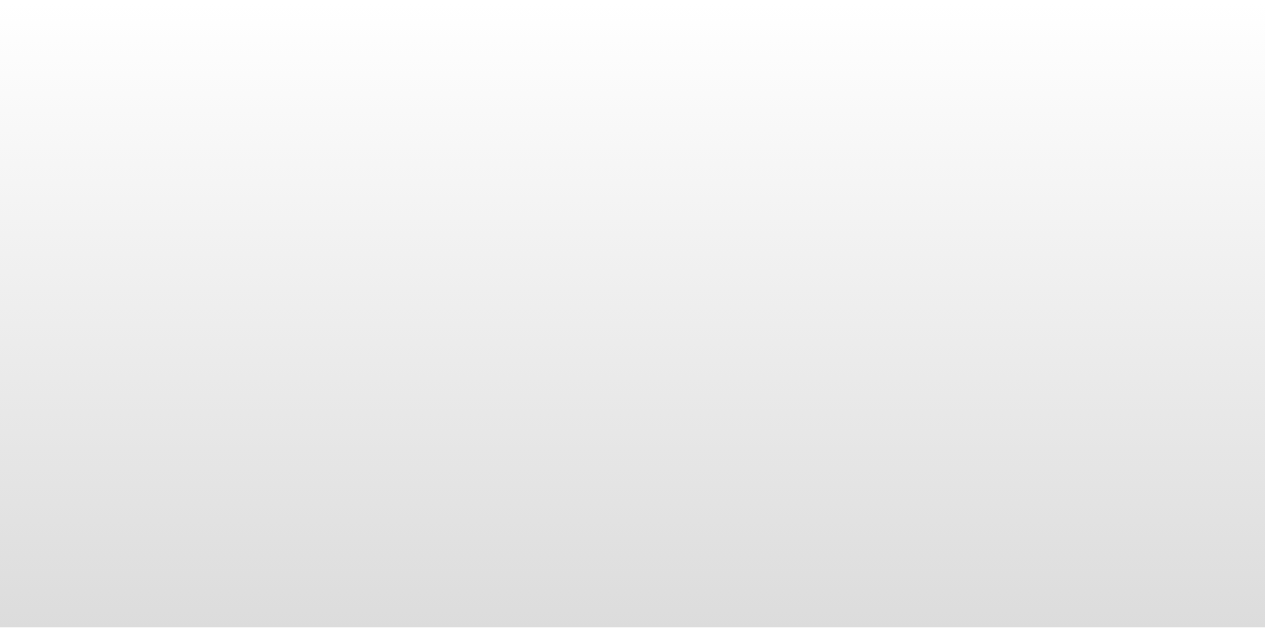 scroll, scrollTop: 0, scrollLeft: 0, axis: both 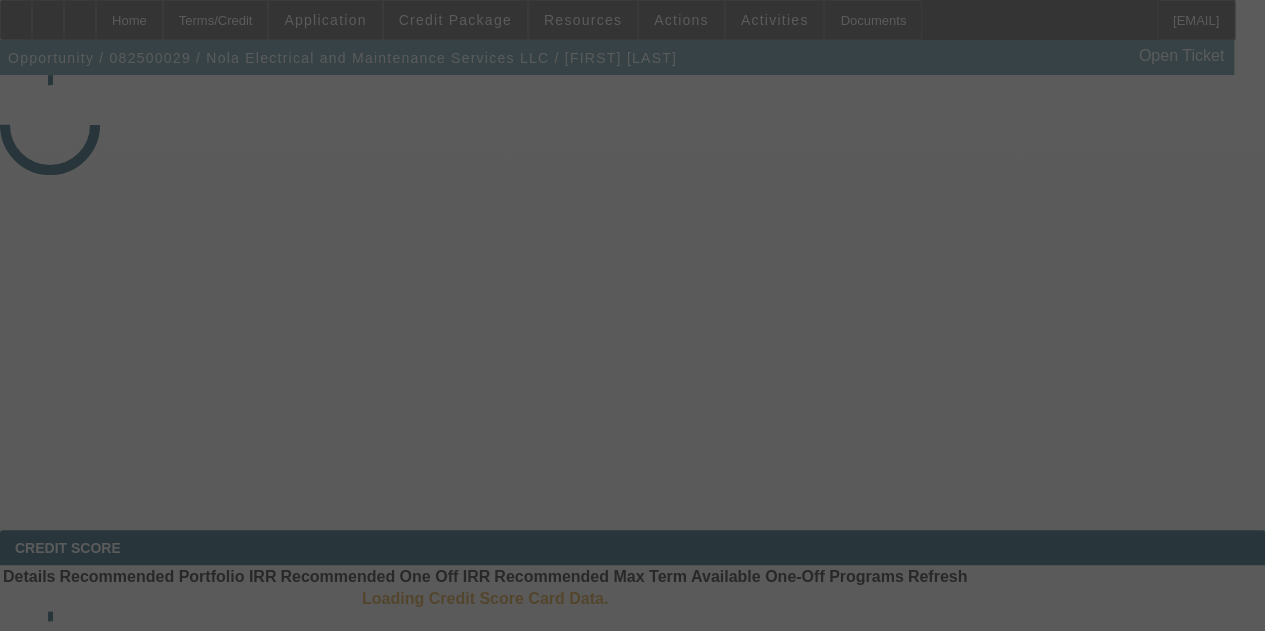 select on "3" 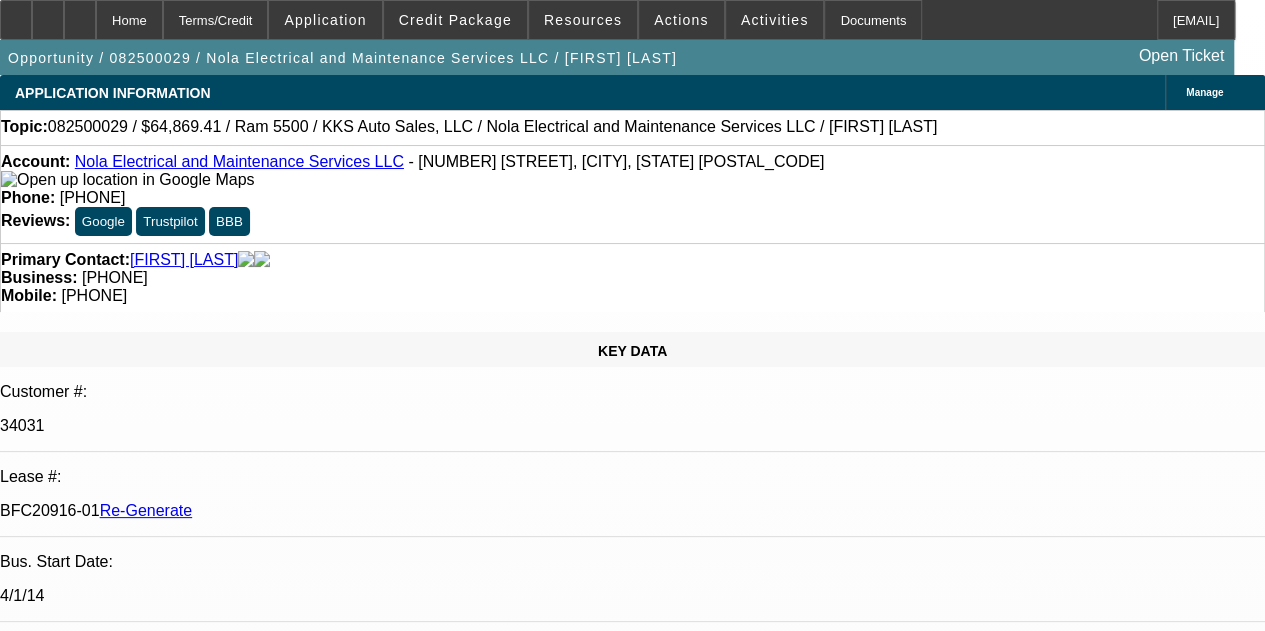 select on "0.1" 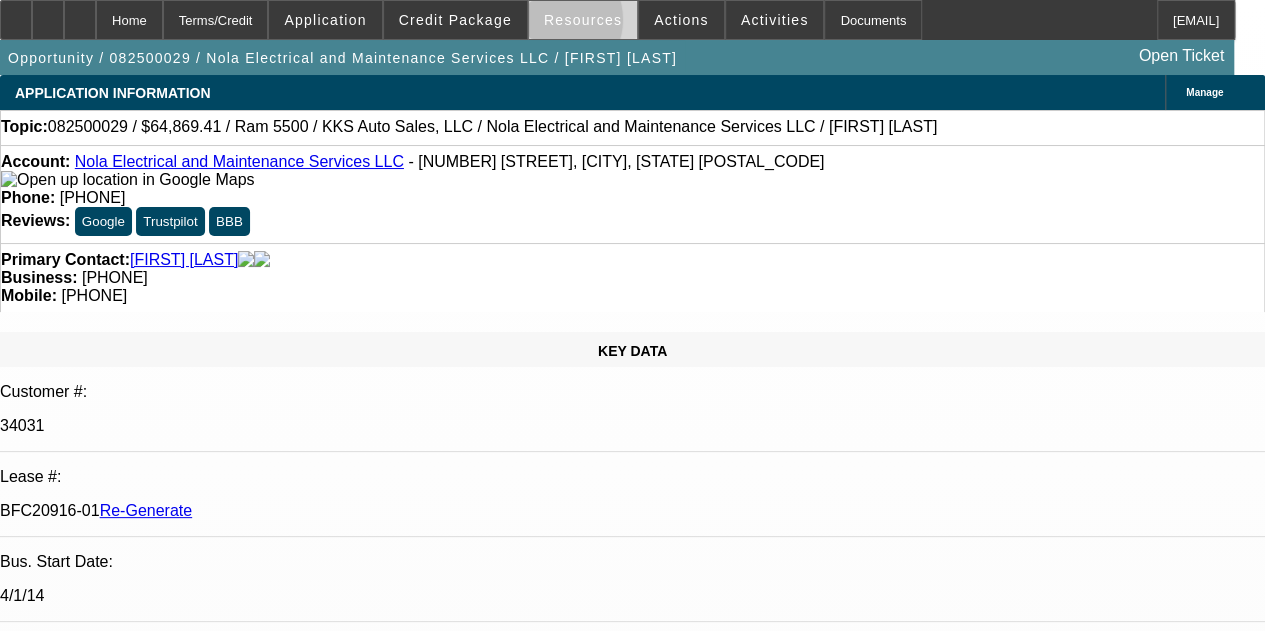 click on "Resources" at bounding box center [583, 20] 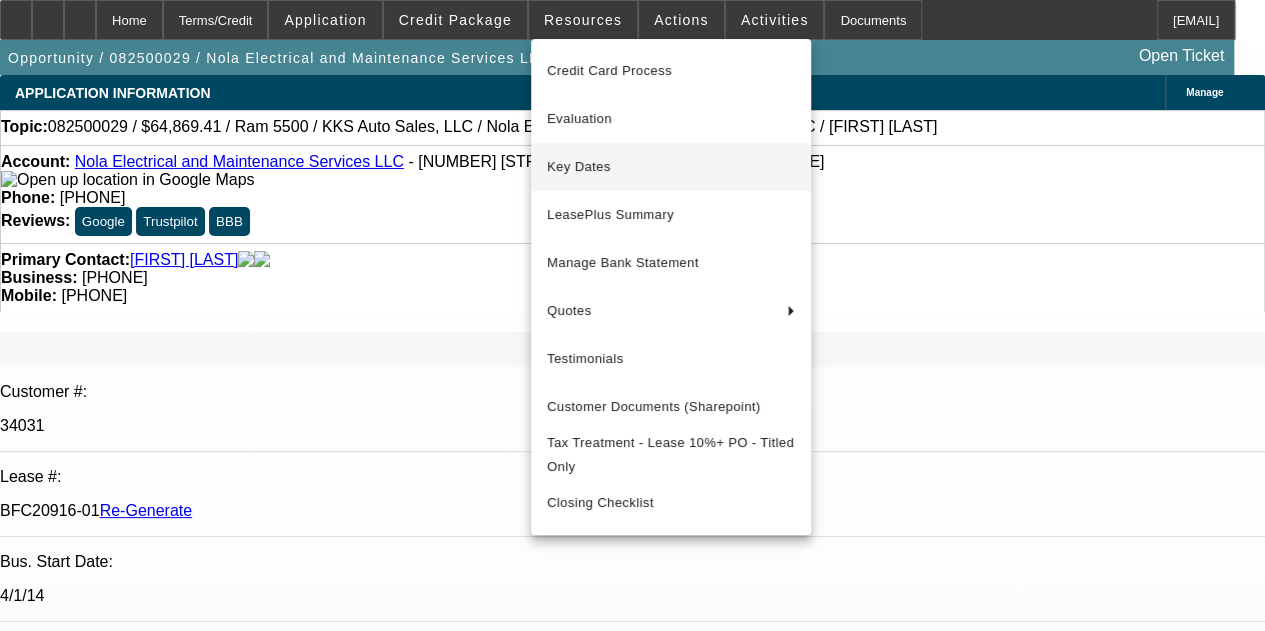 click on "Key Dates" at bounding box center [671, 167] 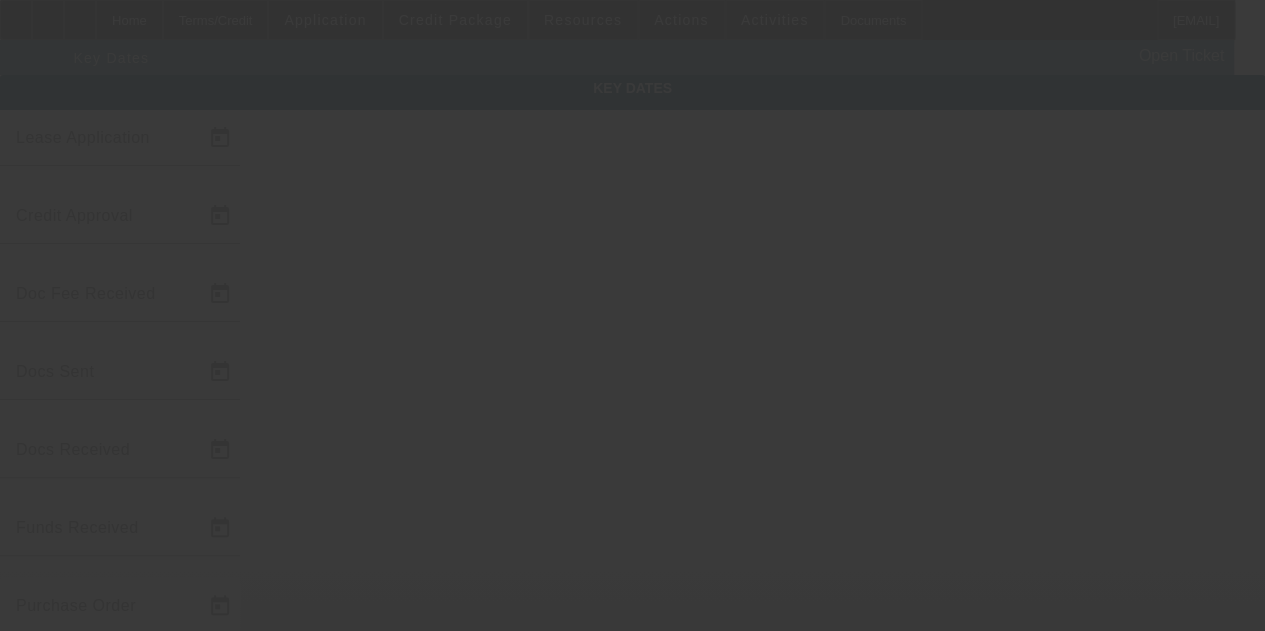 type on "8/4/2025" 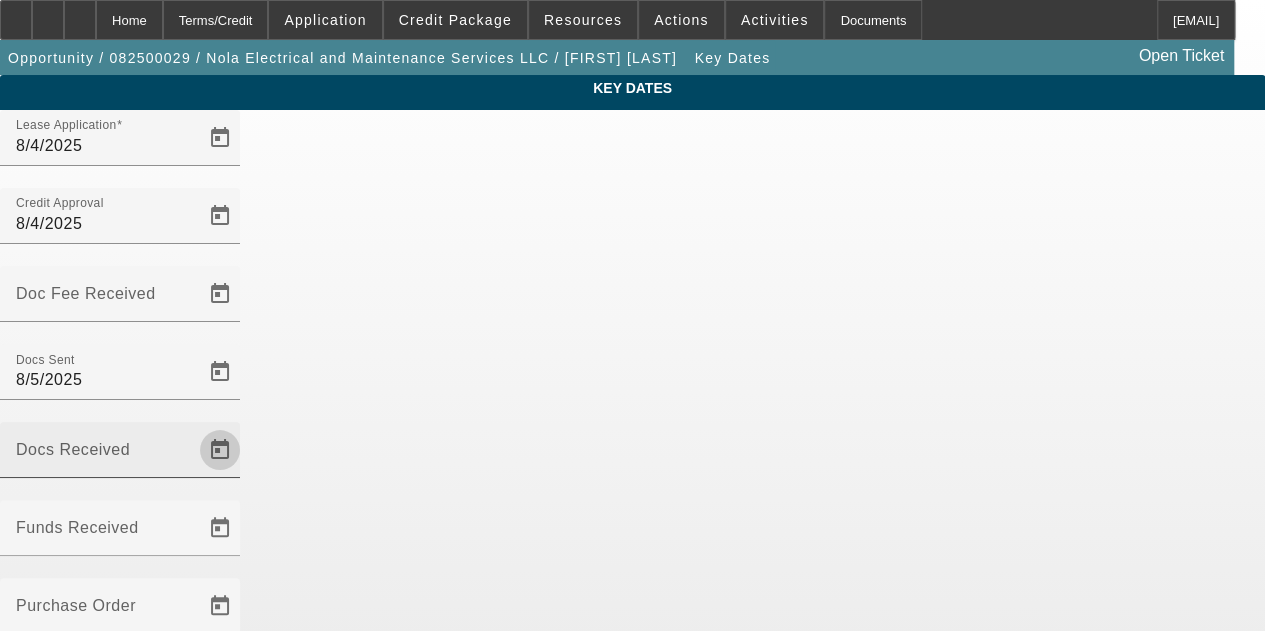 click 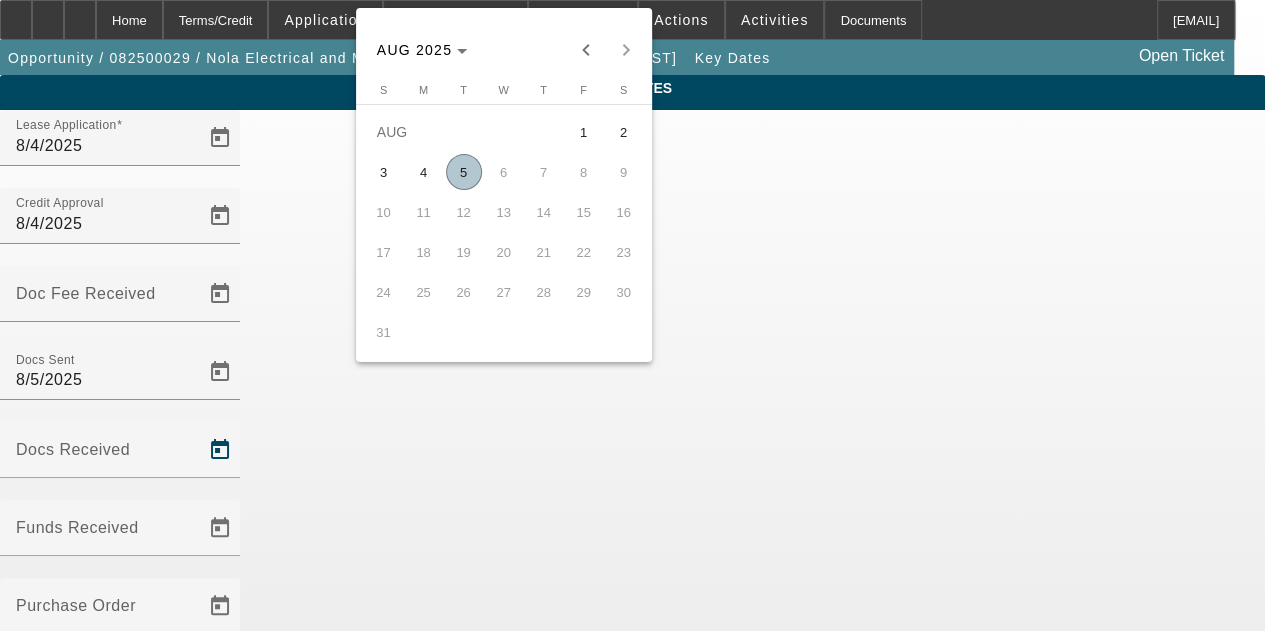 drag, startPoint x: 455, startPoint y: 171, endPoint x: 558, endPoint y: 197, distance: 106.23088 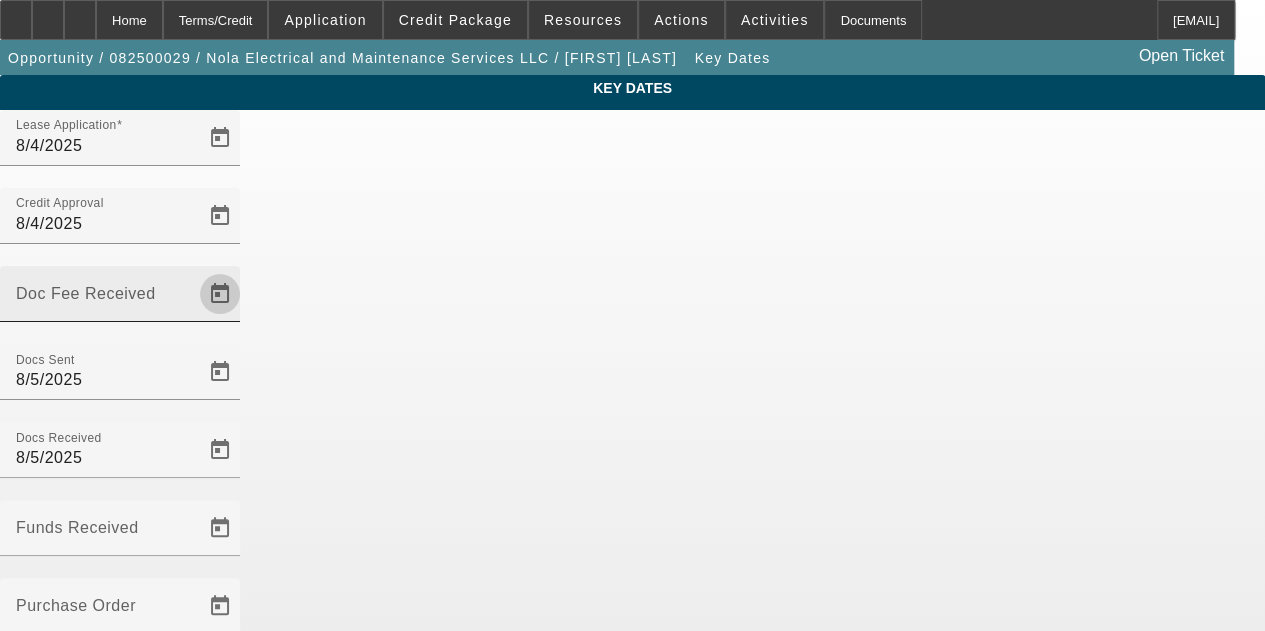 click 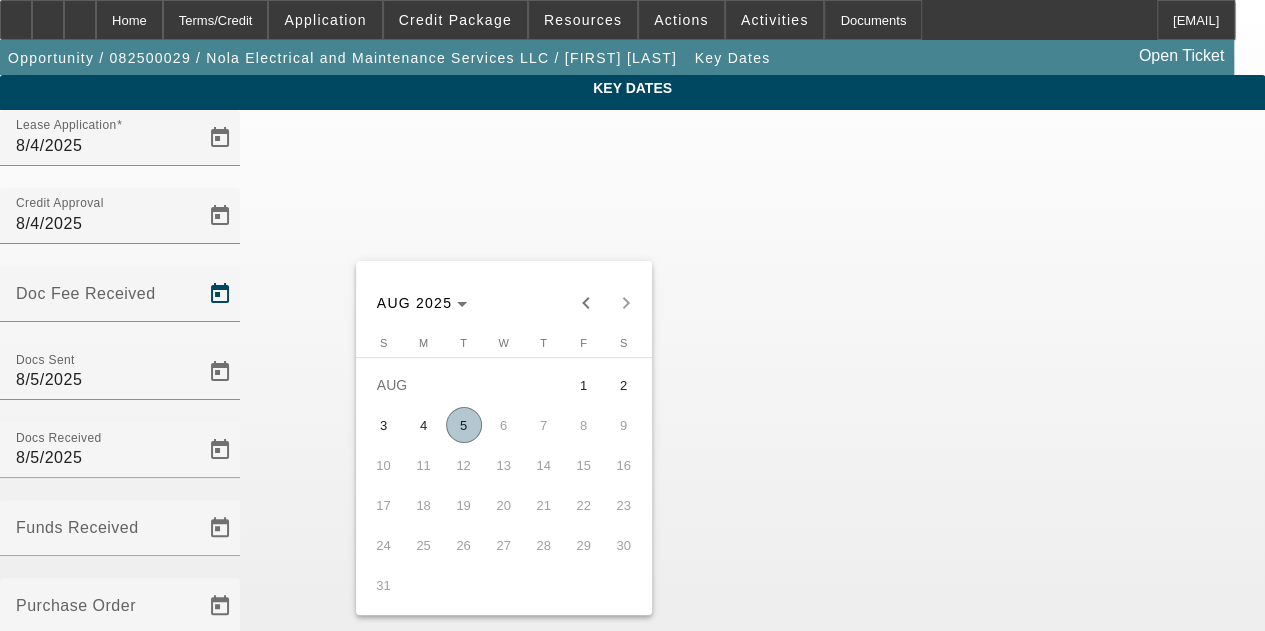 click on "5" at bounding box center (464, 425) 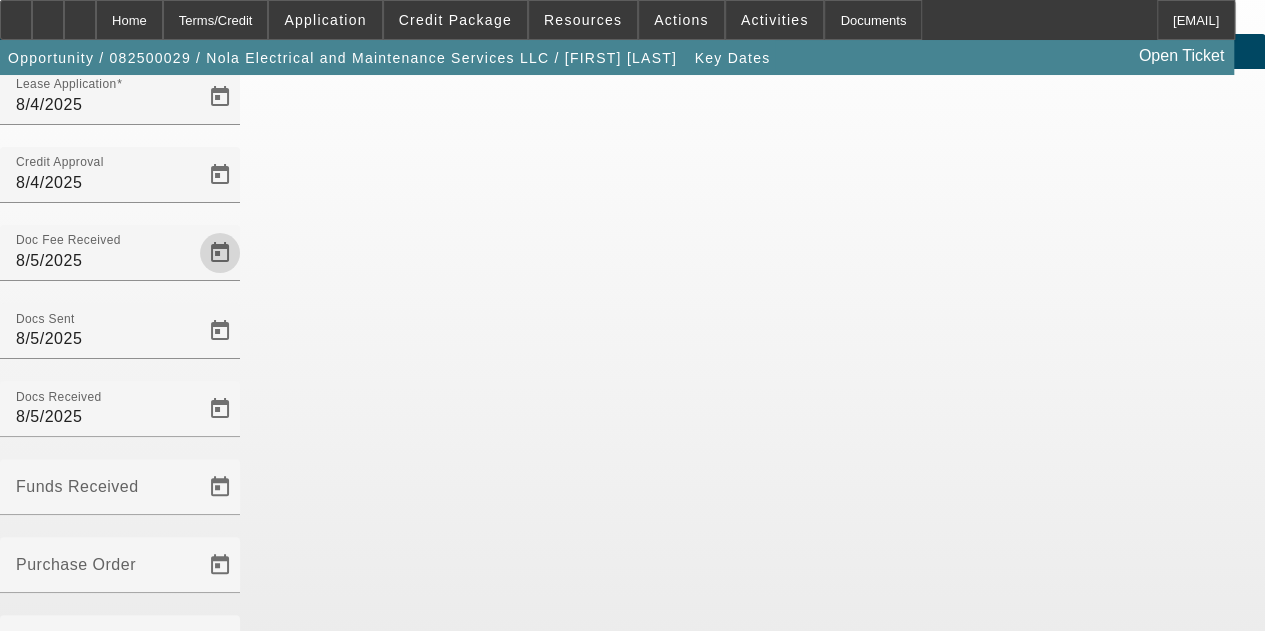 scroll, scrollTop: 130, scrollLeft: 0, axis: vertical 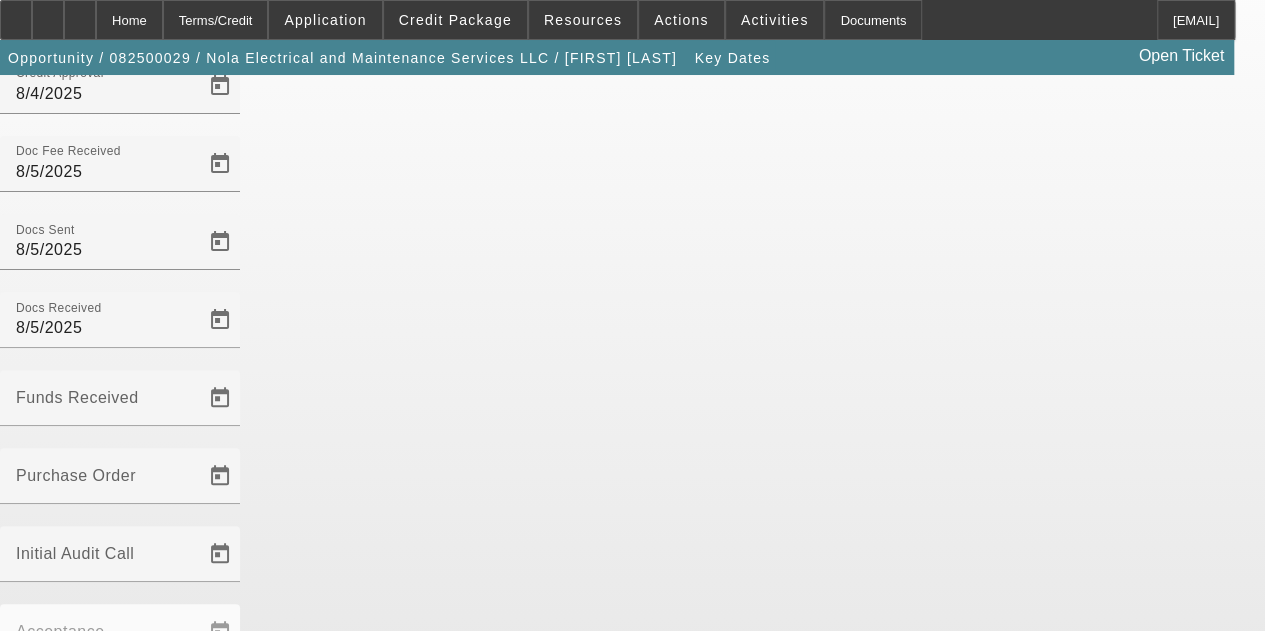 click on "Save" 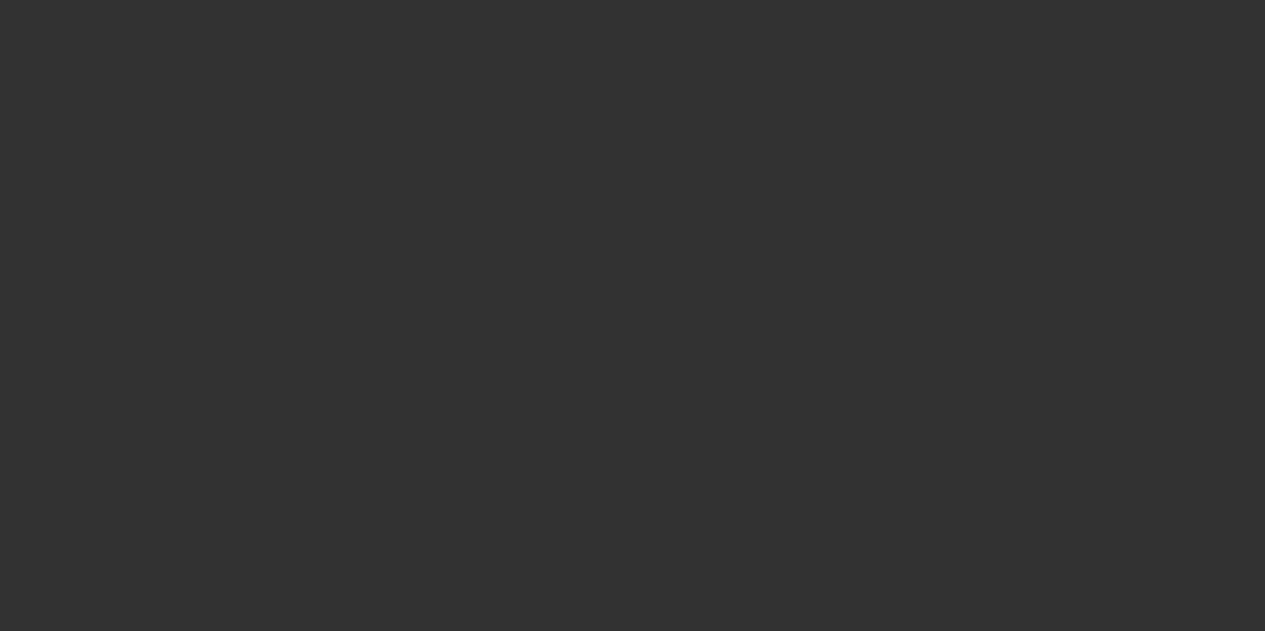 scroll, scrollTop: 0, scrollLeft: 0, axis: both 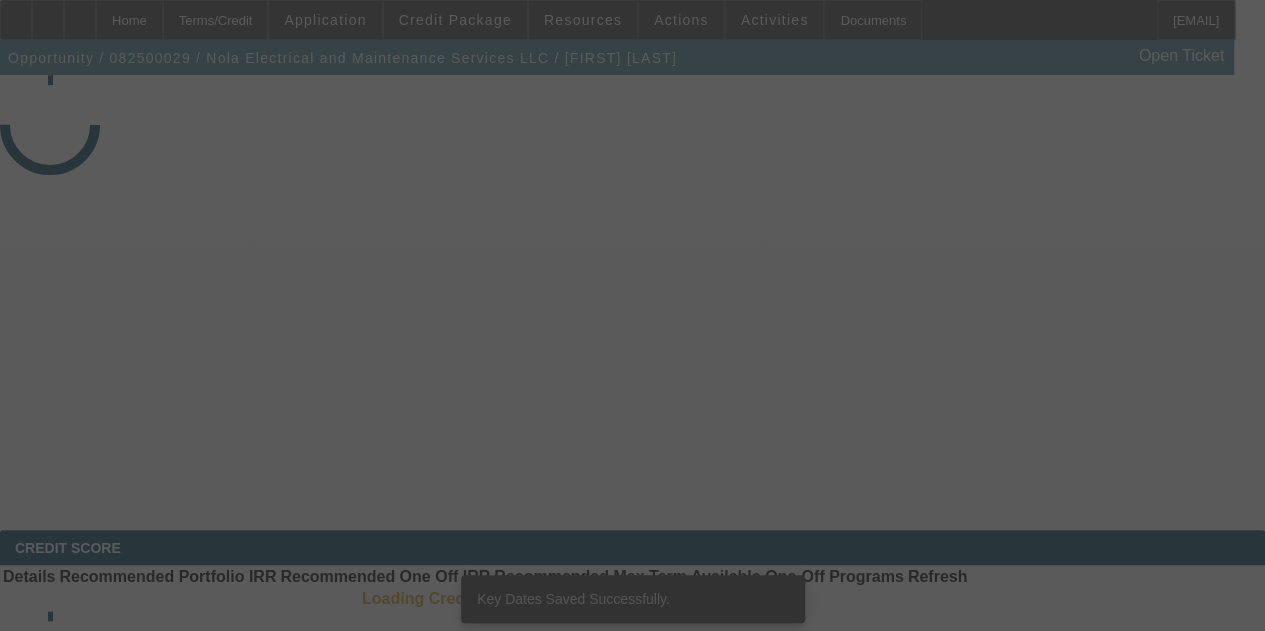 click 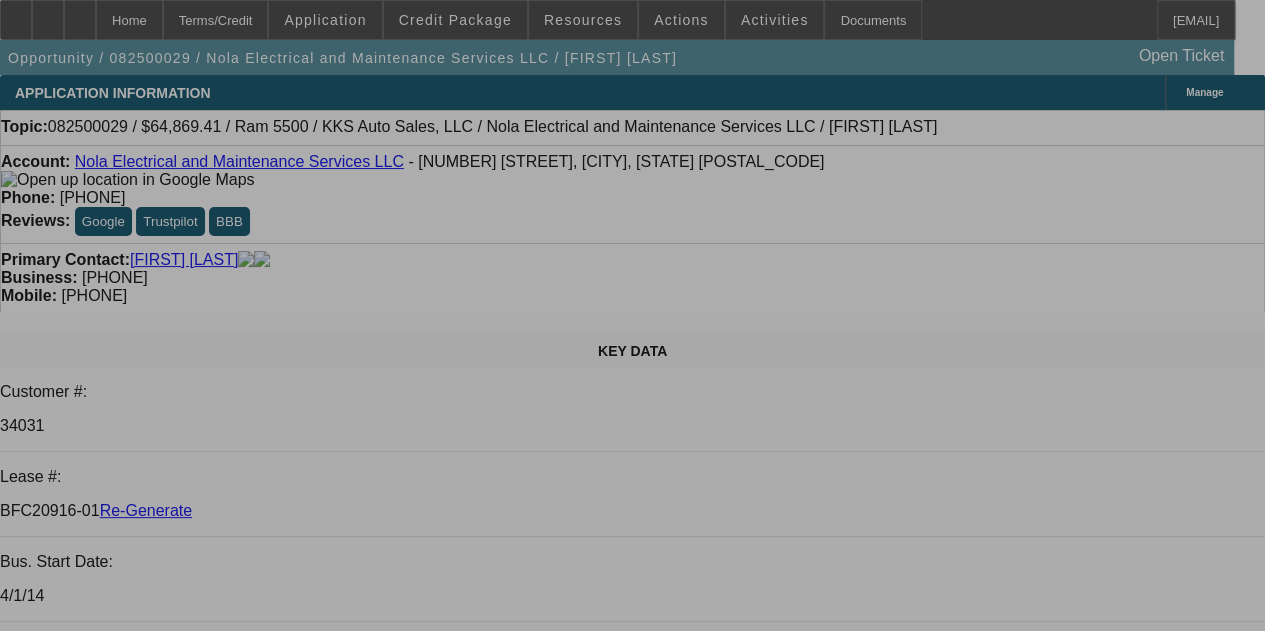 select on "0.1" 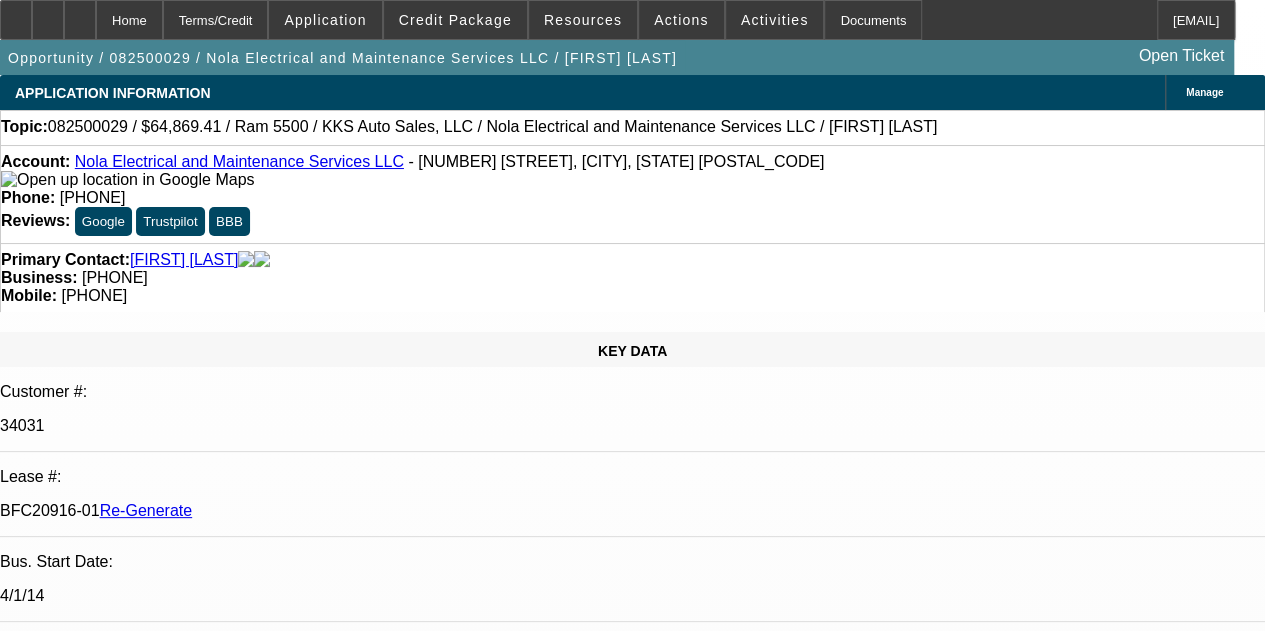 select on "2" 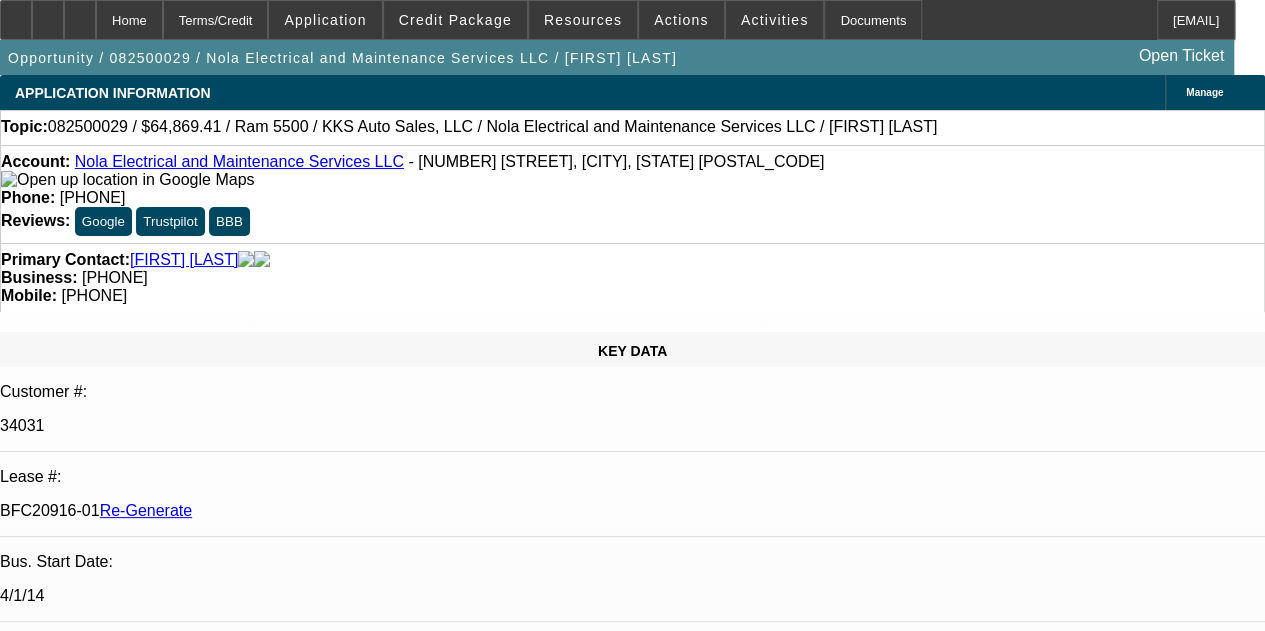 click on "Documents" at bounding box center (873, 20) 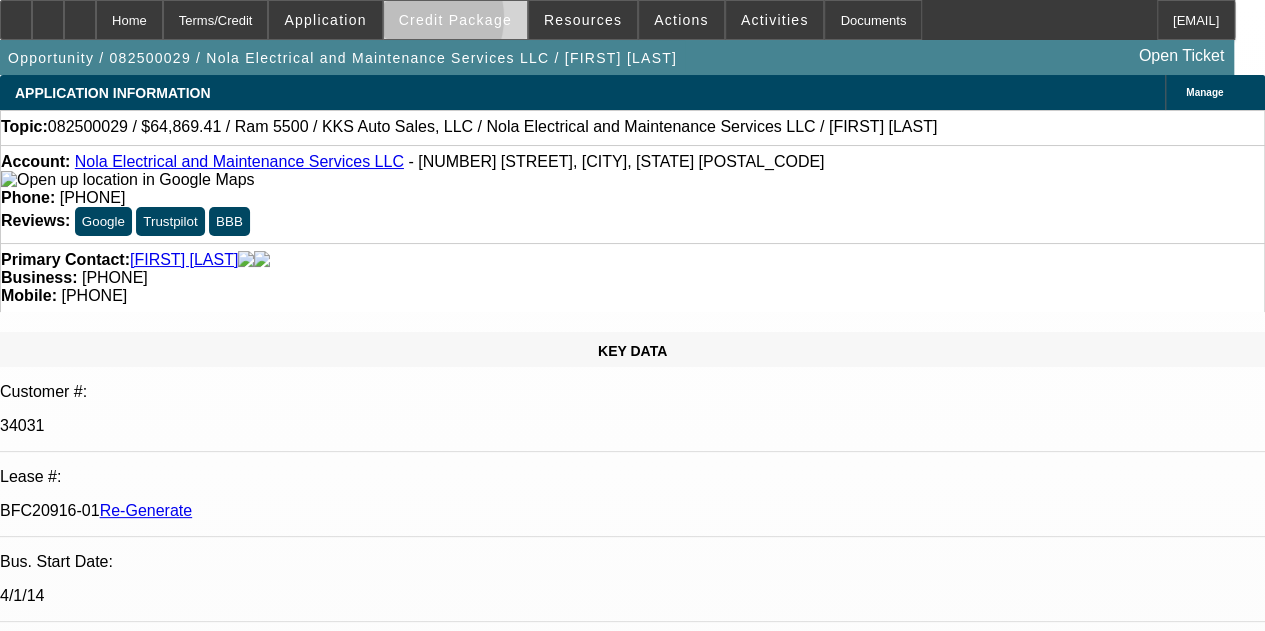 click on "Credit Package" at bounding box center (455, 20) 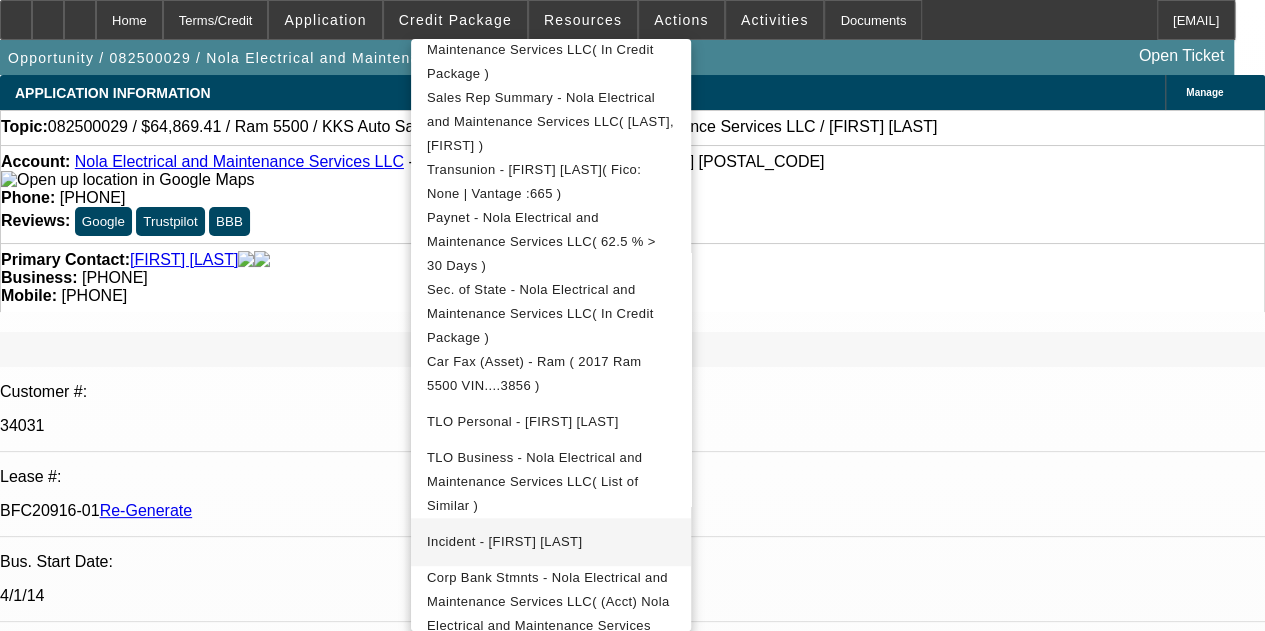 scroll, scrollTop: 546, scrollLeft: 0, axis: vertical 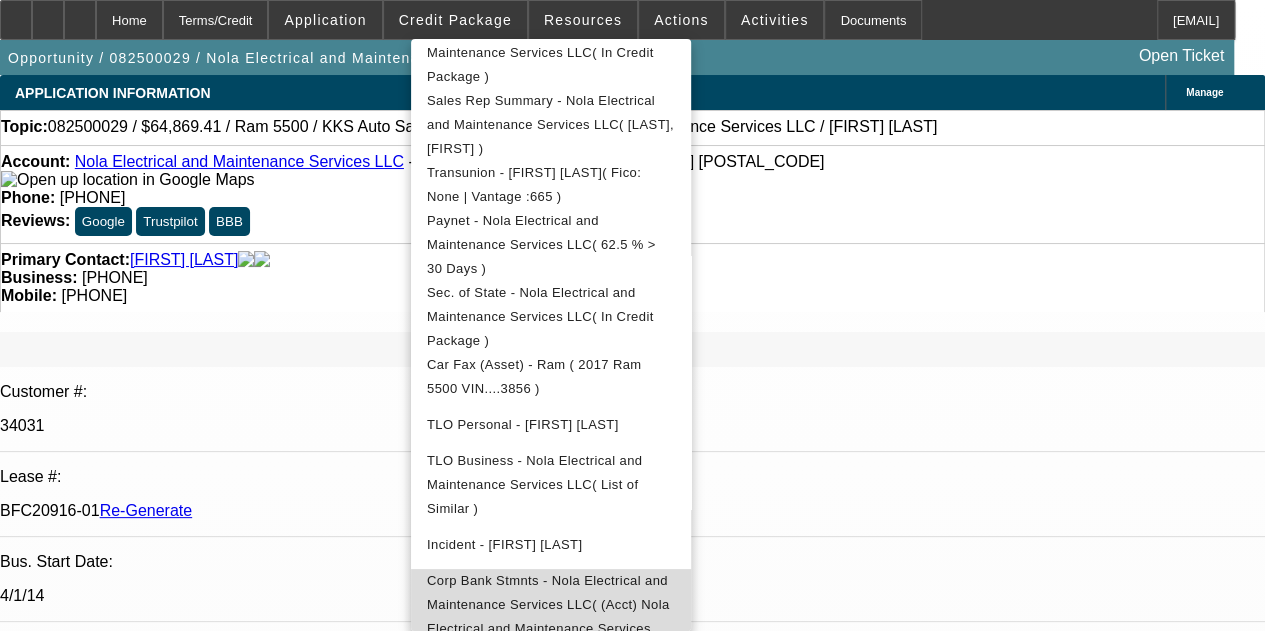 click on "Corp Bank Stmnts - Nola Electrical and Maintenance Services LLC( (Acct) Nola Electrical and Maintenance Services LLC )" at bounding box center [548, 616] 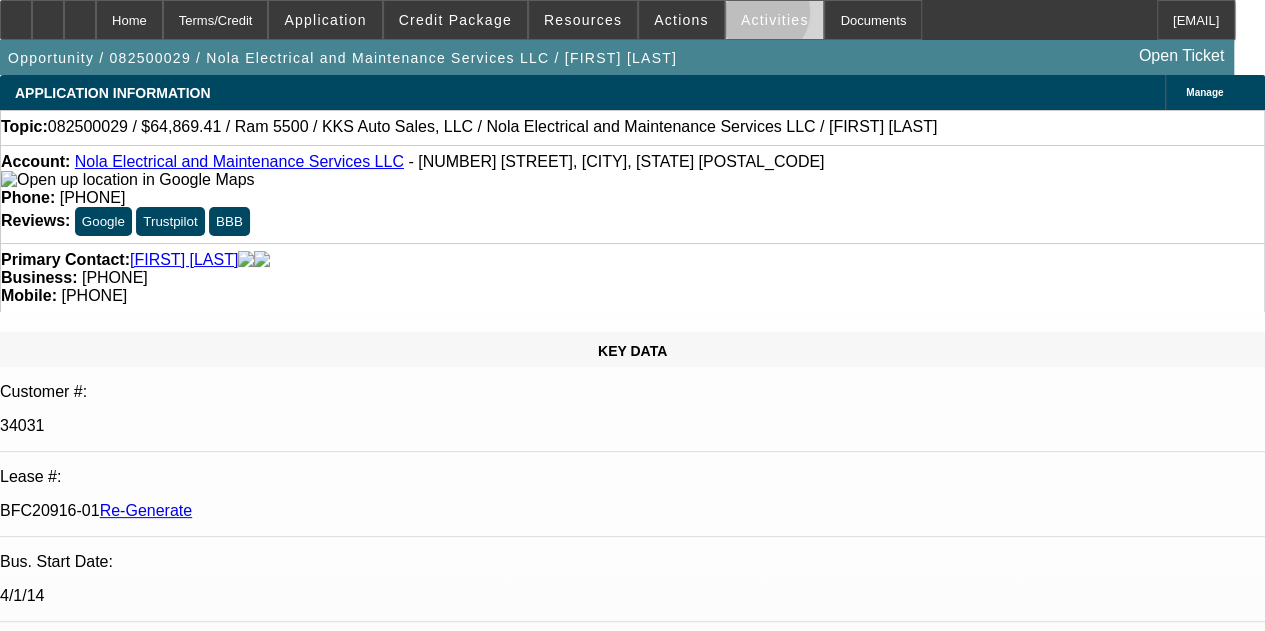 click on "Activities" at bounding box center (775, 20) 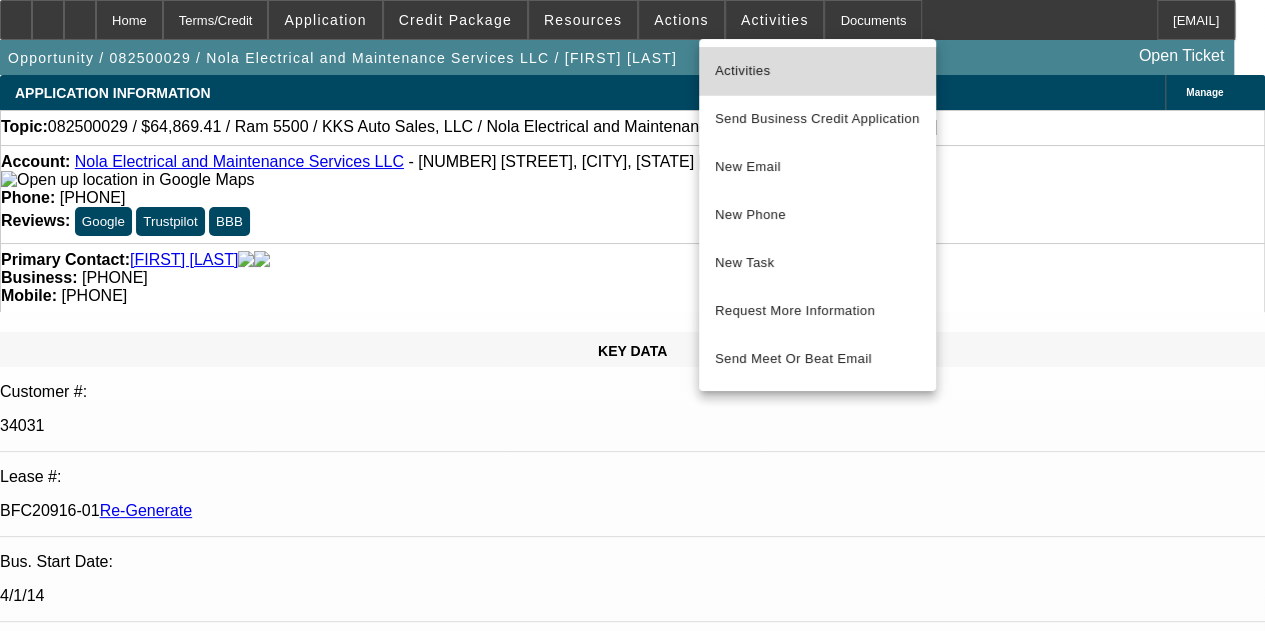 click on "Activities" at bounding box center [817, 71] 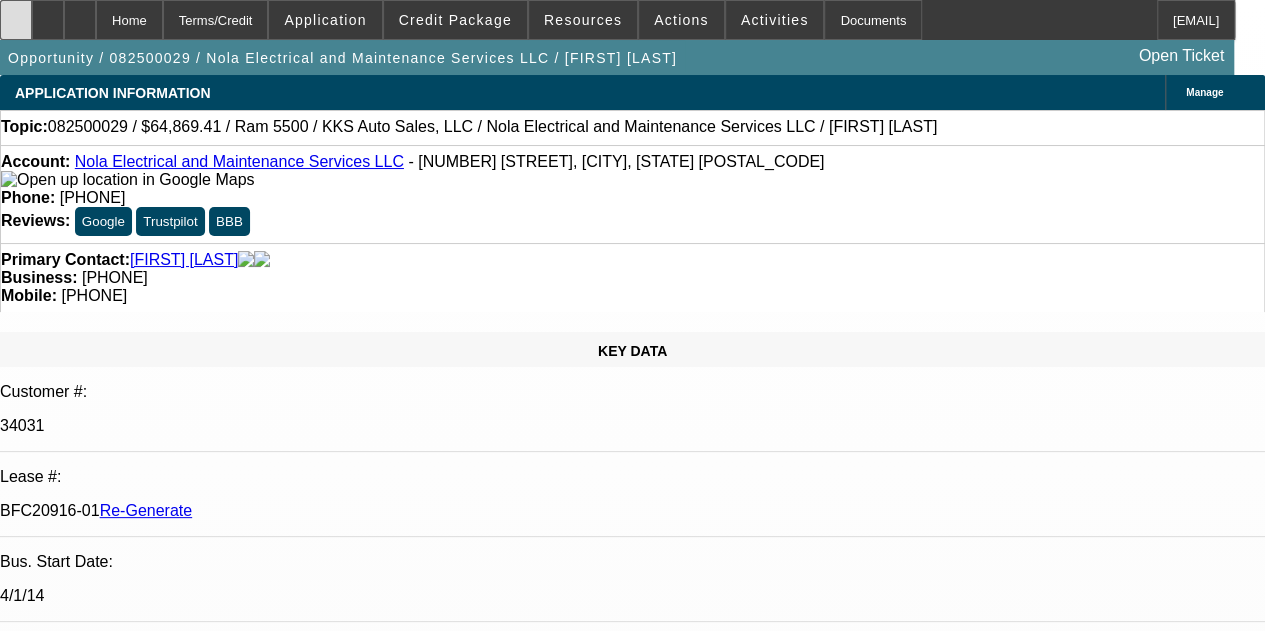 click at bounding box center [16, 20] 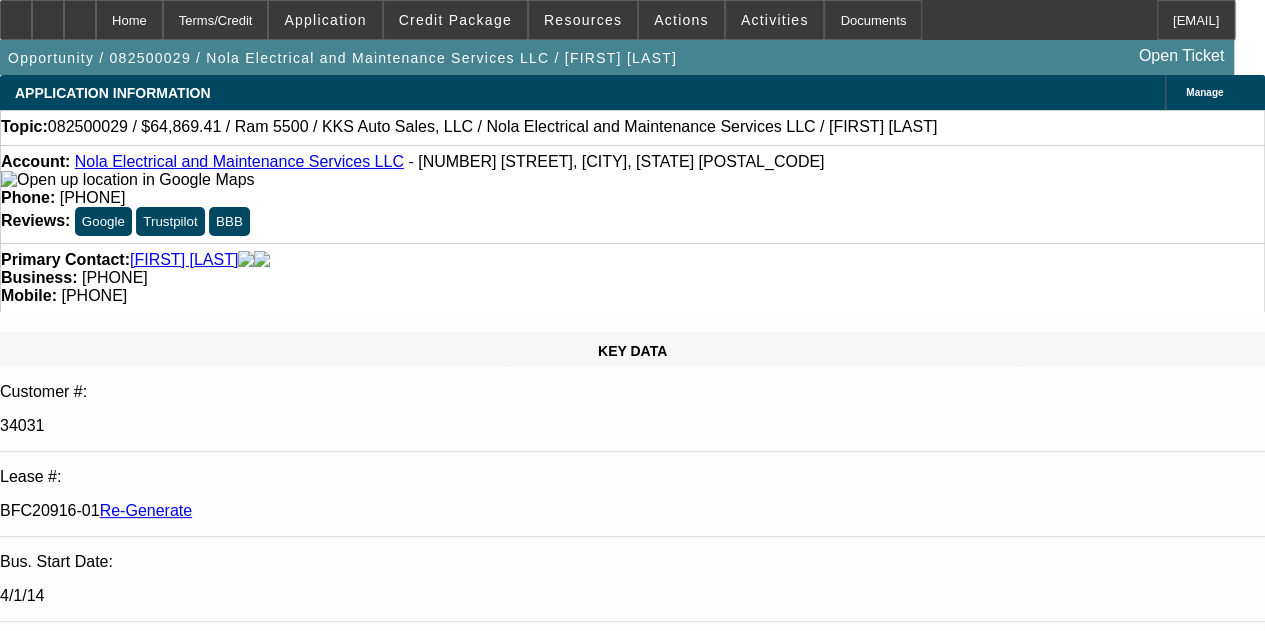 drag, startPoint x: 654, startPoint y: 210, endPoint x: 560, endPoint y: 183, distance: 97.80082 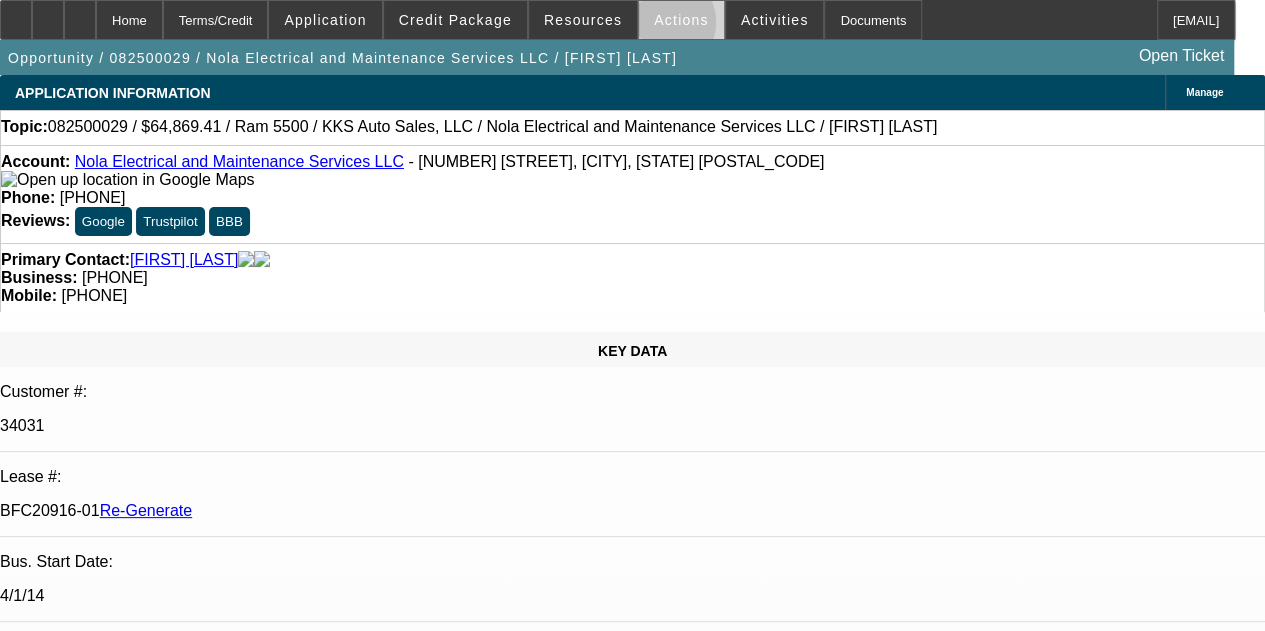 click on "Actions" at bounding box center [681, 20] 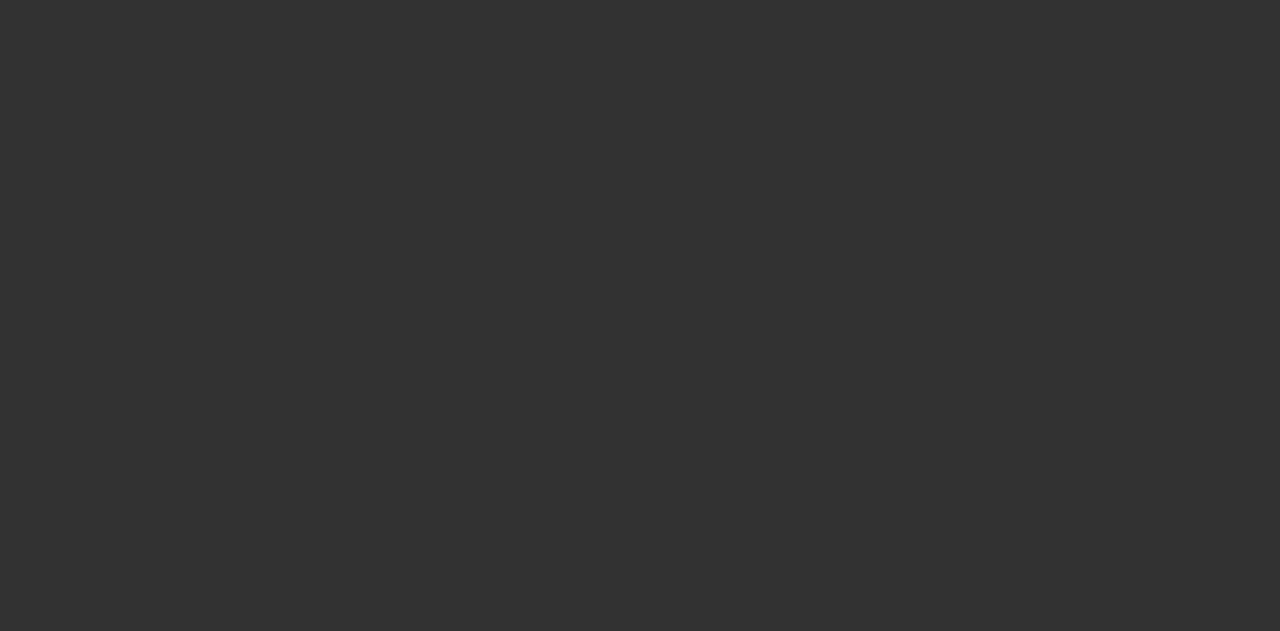 select on "3" 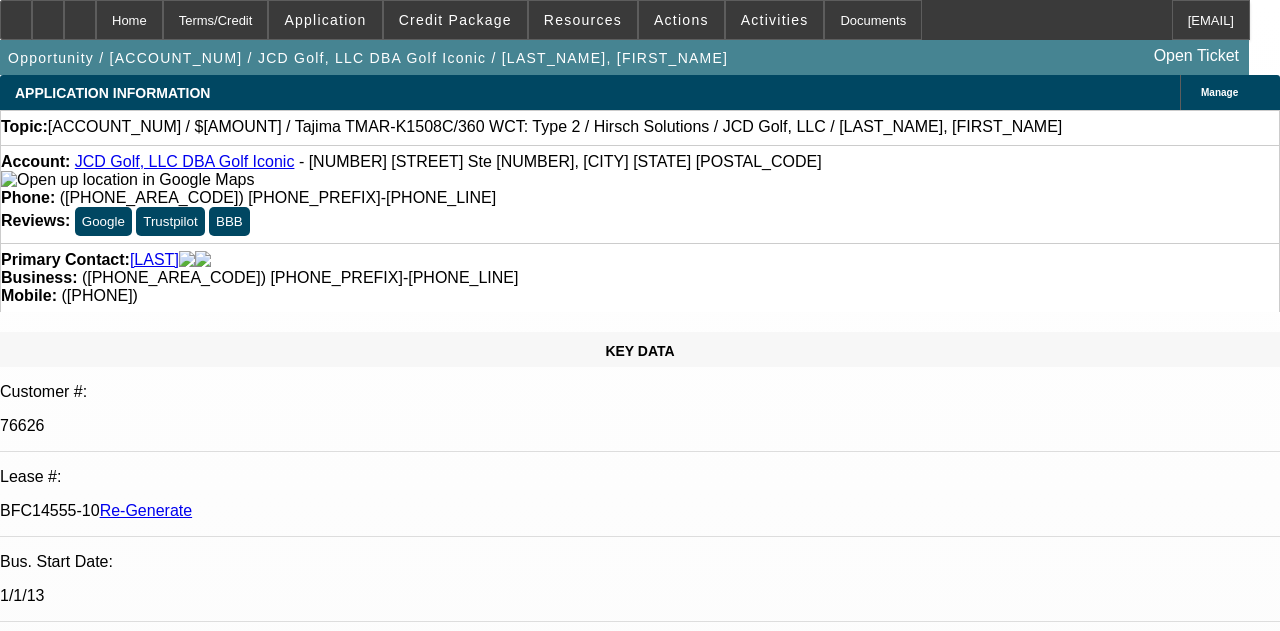 select on "0" 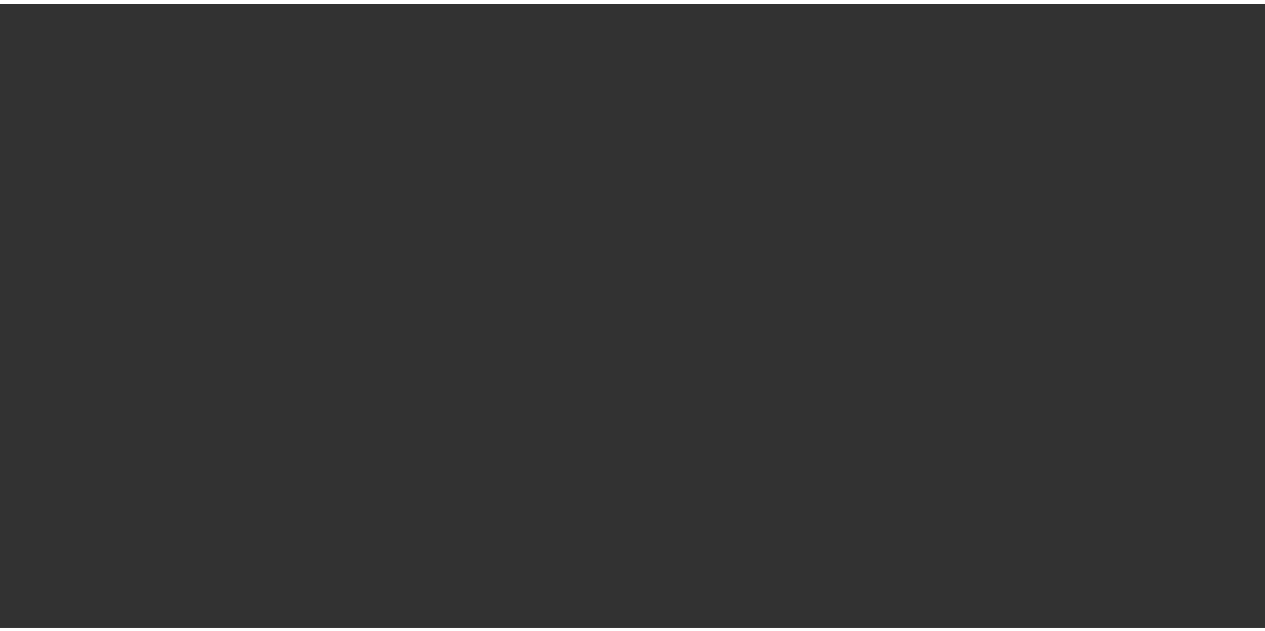 scroll, scrollTop: 0, scrollLeft: 0, axis: both 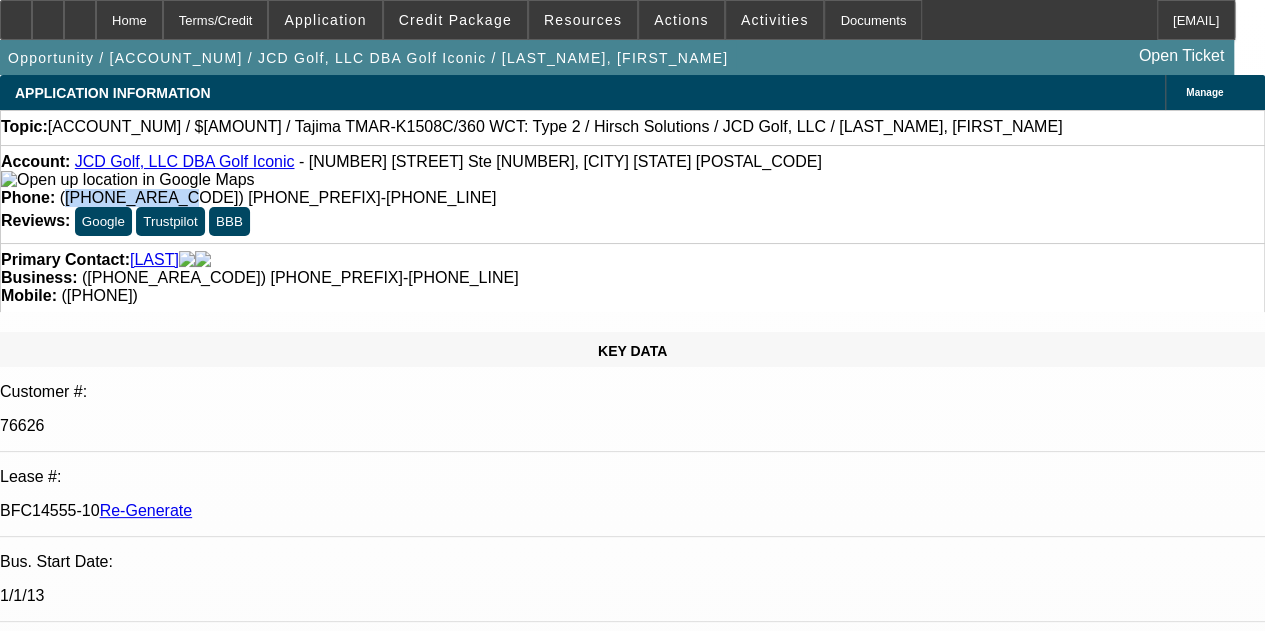 drag, startPoint x: 575, startPoint y: 166, endPoint x: 491, endPoint y: 166, distance: 84 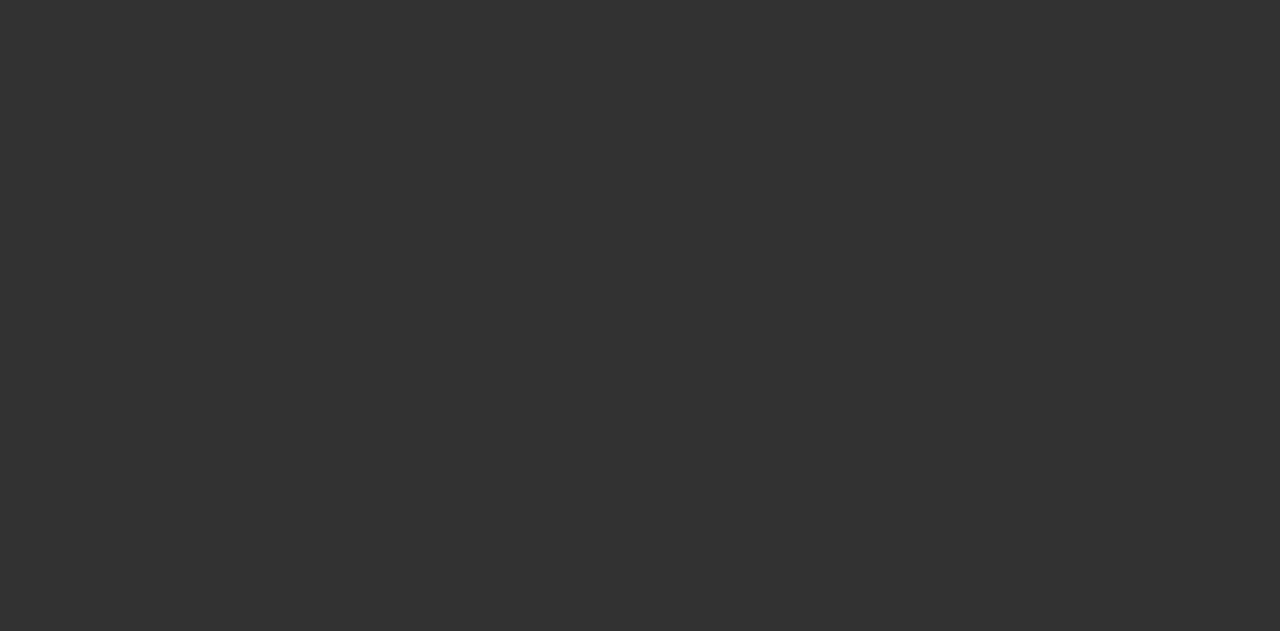 select on "3" 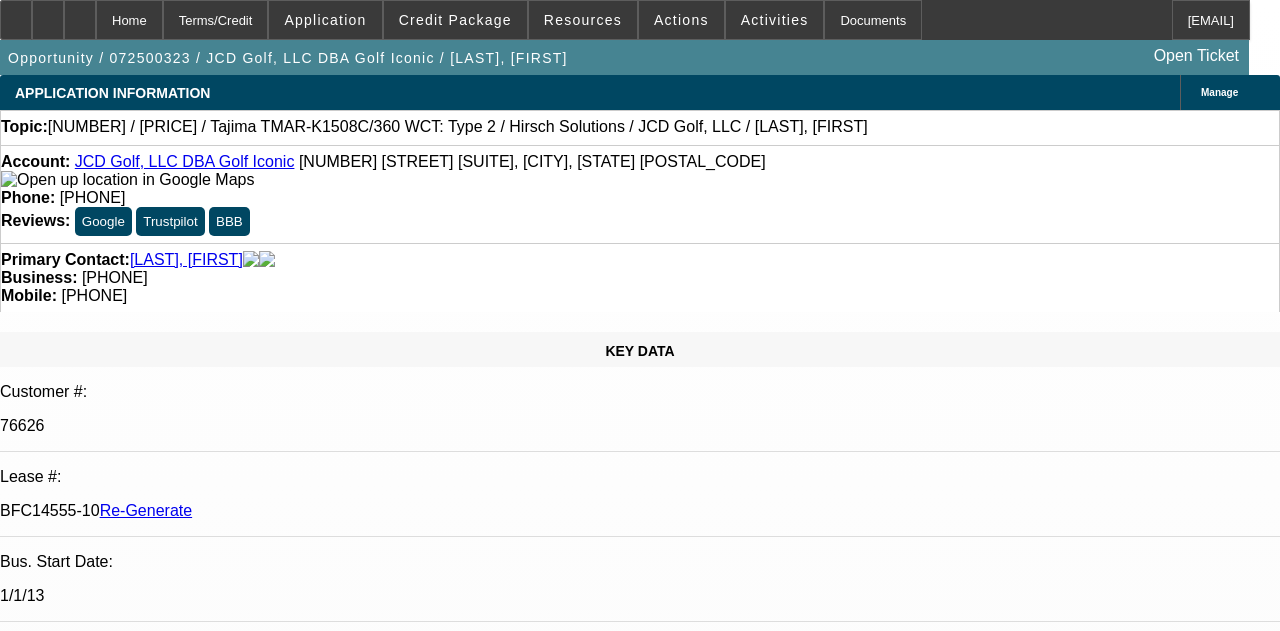 select on "0" 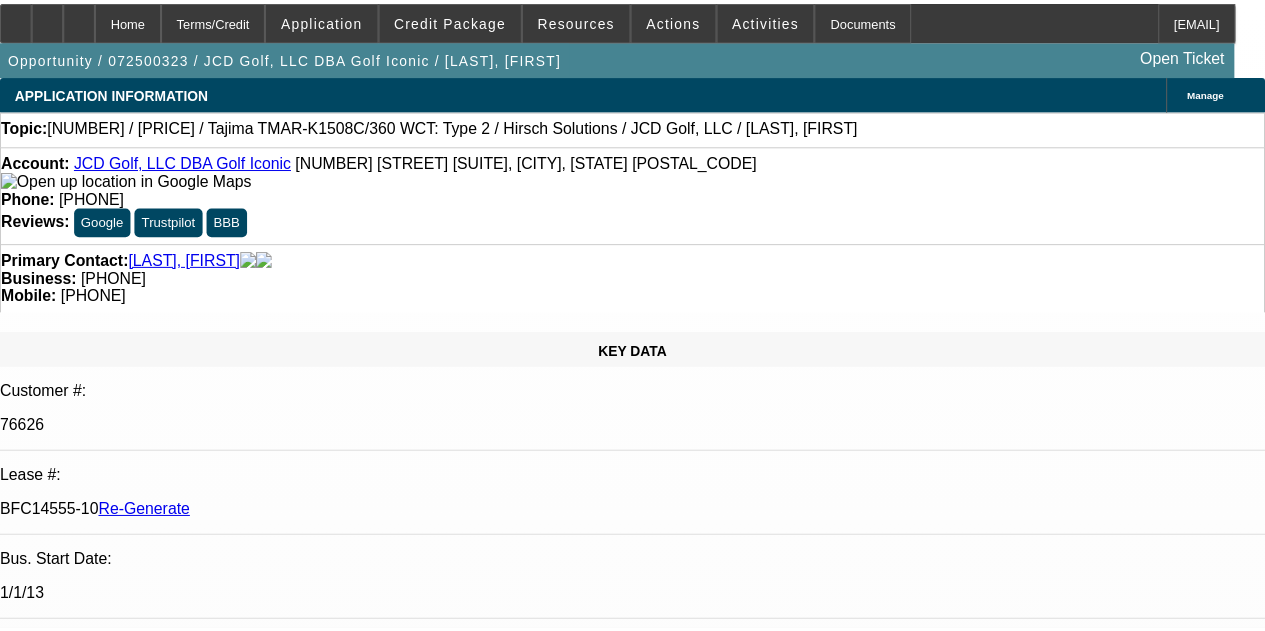 scroll, scrollTop: 0, scrollLeft: 0, axis: both 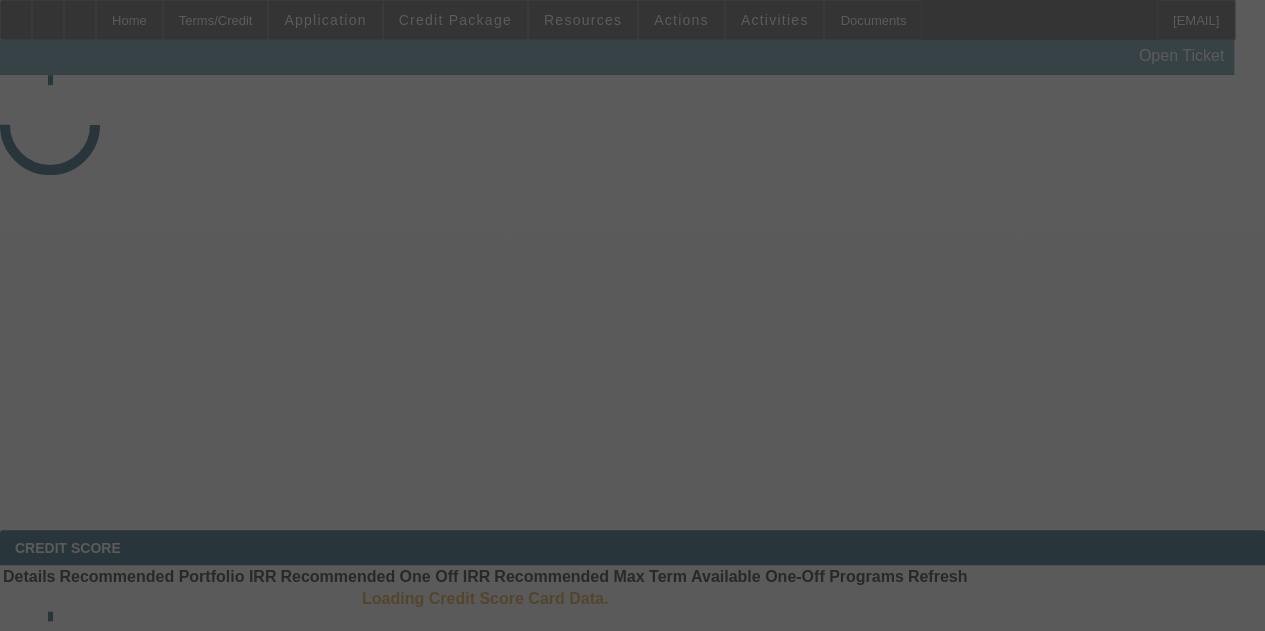 select on "3" 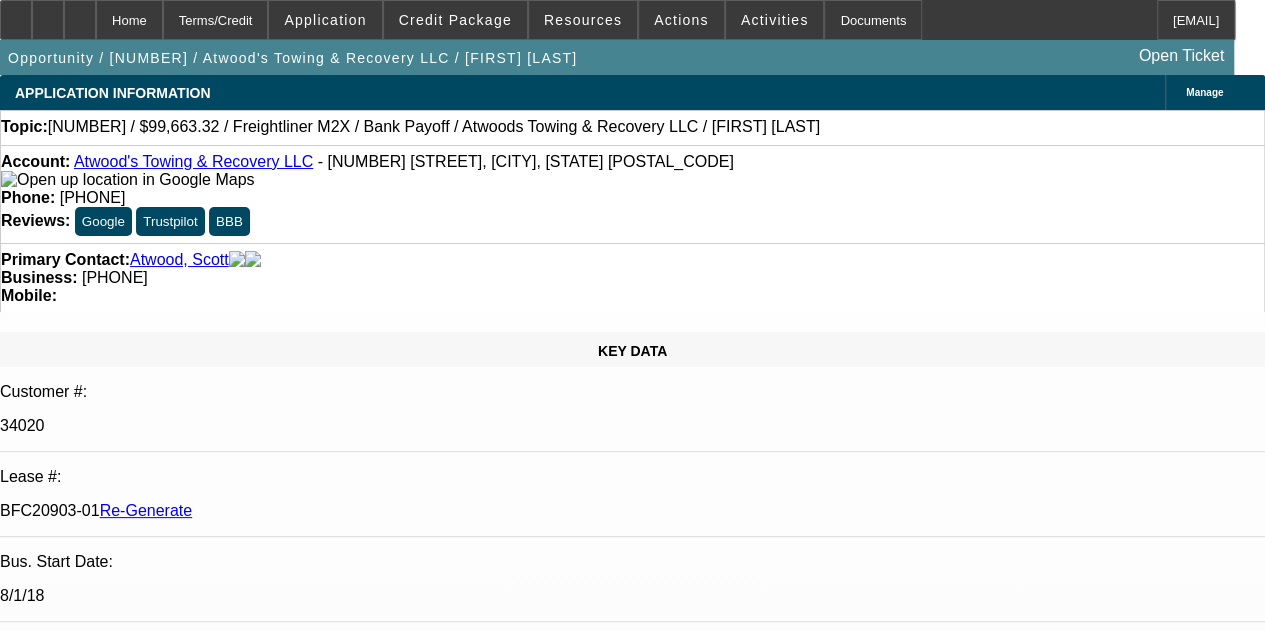 select on "0" 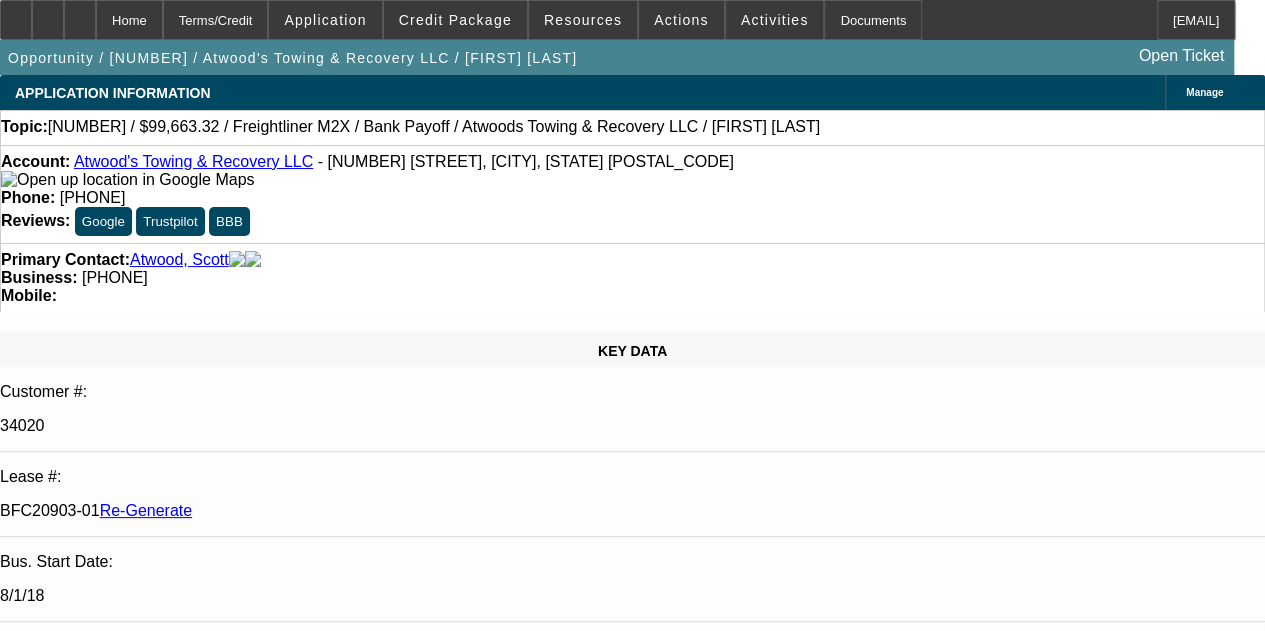 select on "6" 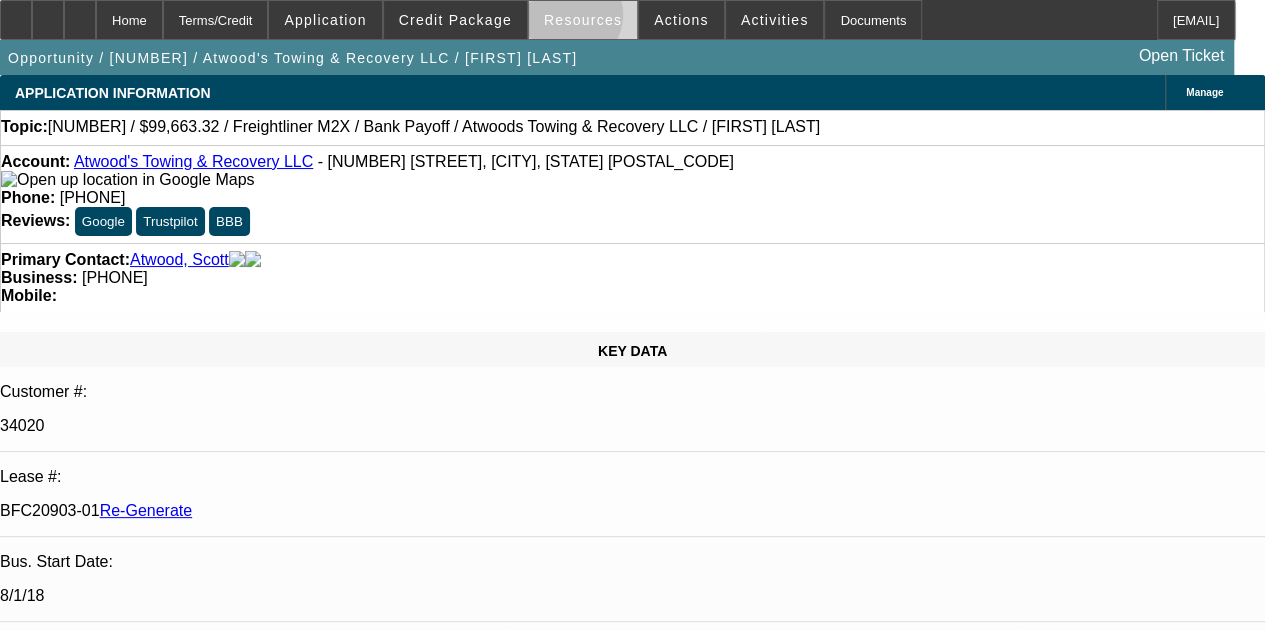 click on "Resources" at bounding box center [583, 20] 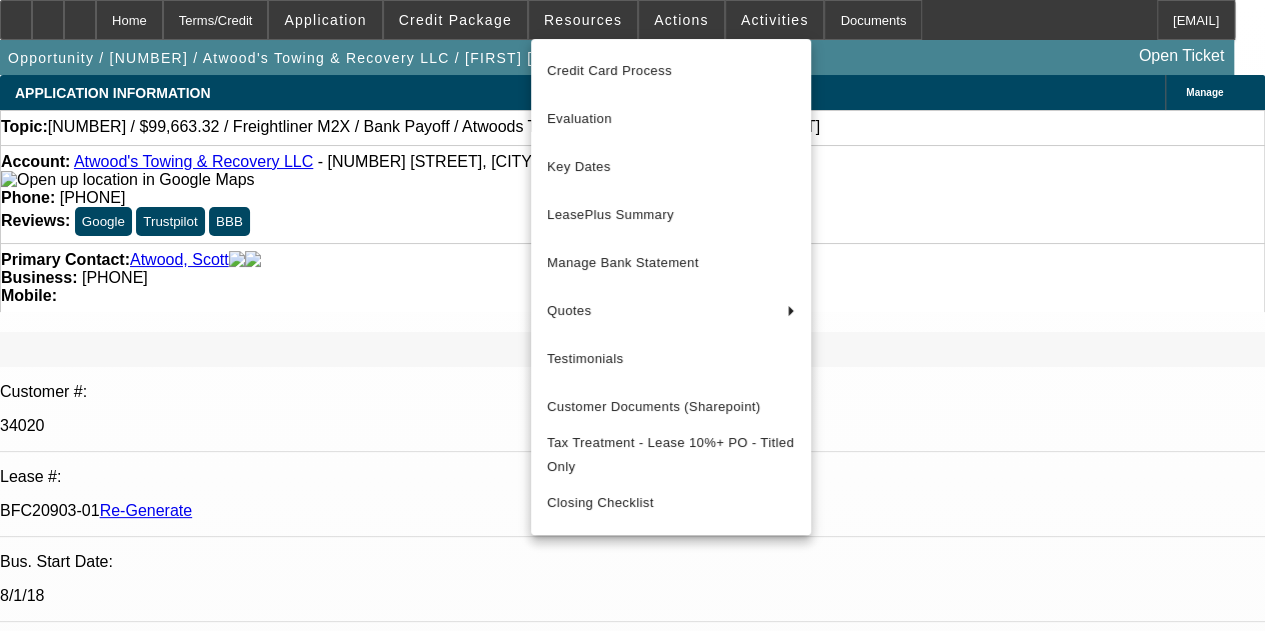 click at bounding box center [632, 315] 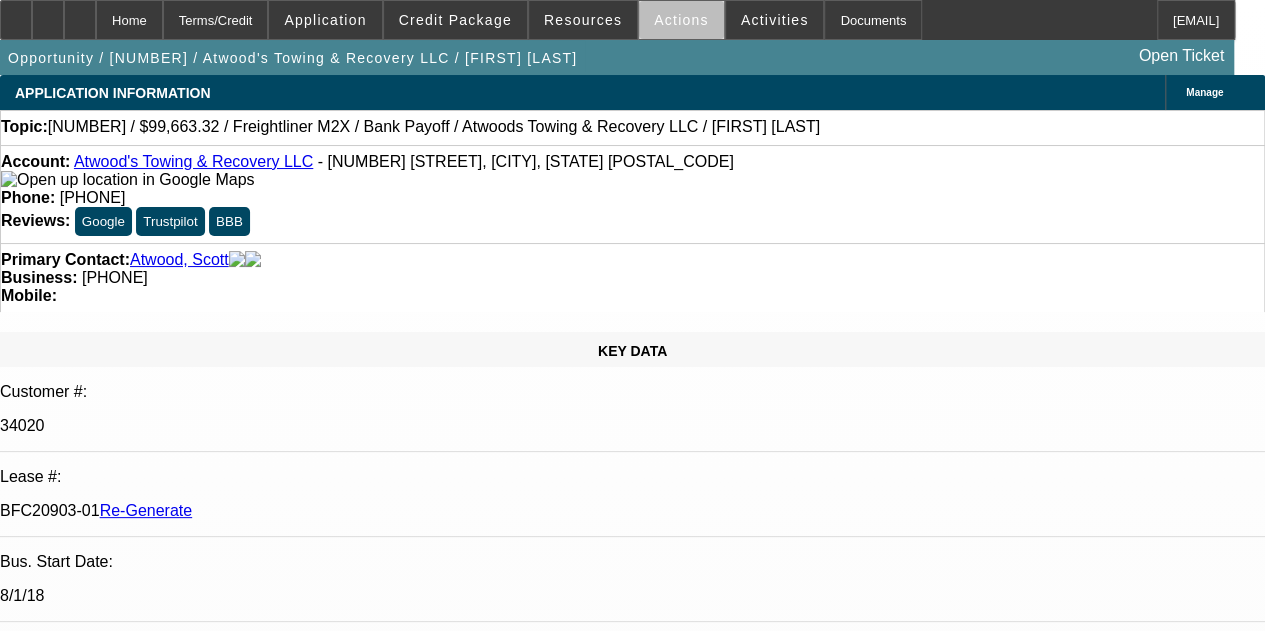 click on "Actions" at bounding box center (681, 20) 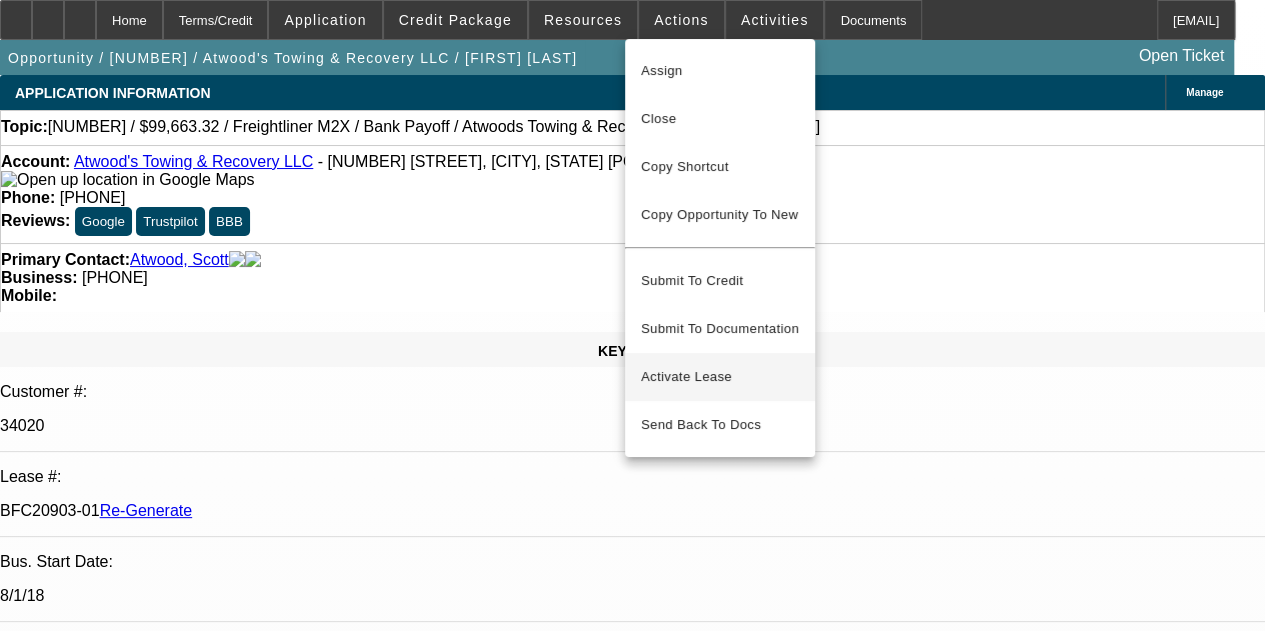 click on "Activate Lease" at bounding box center (720, 377) 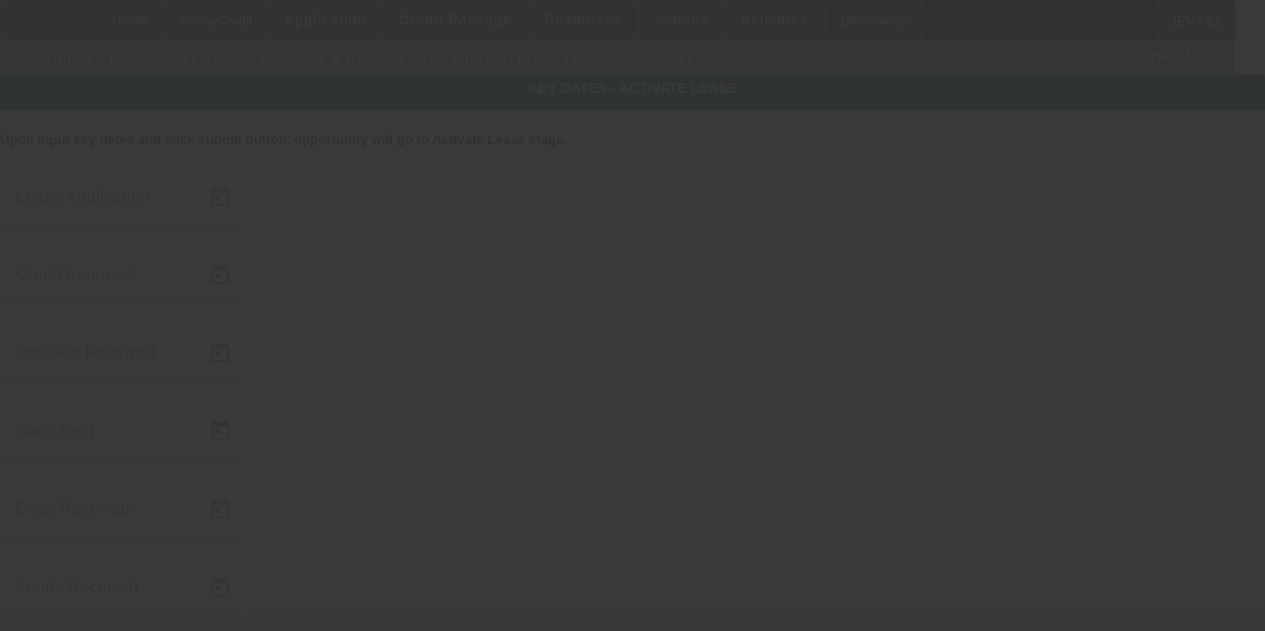 type on "7/21/2025" 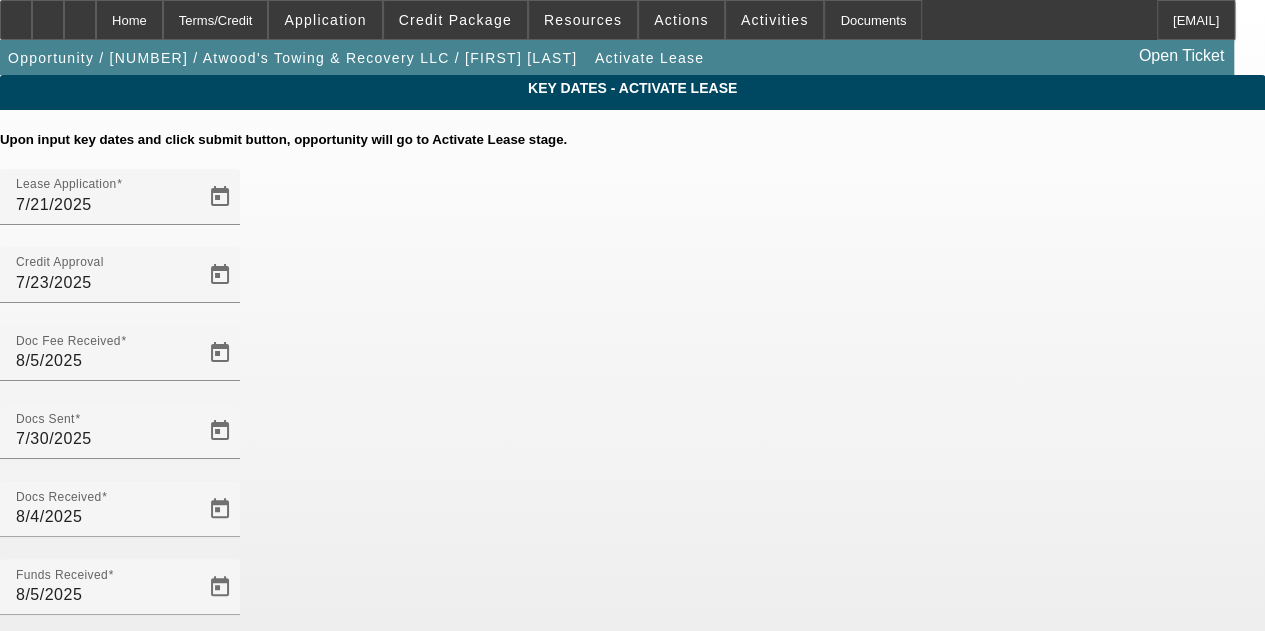 click 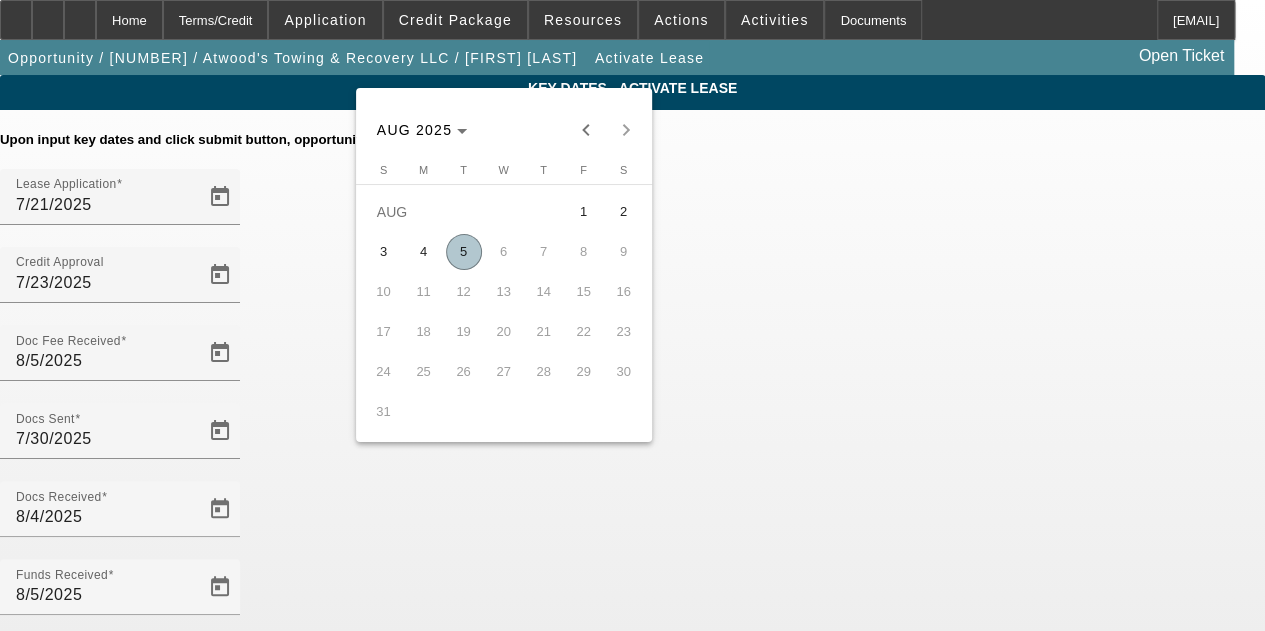 click on "5" at bounding box center (464, 252) 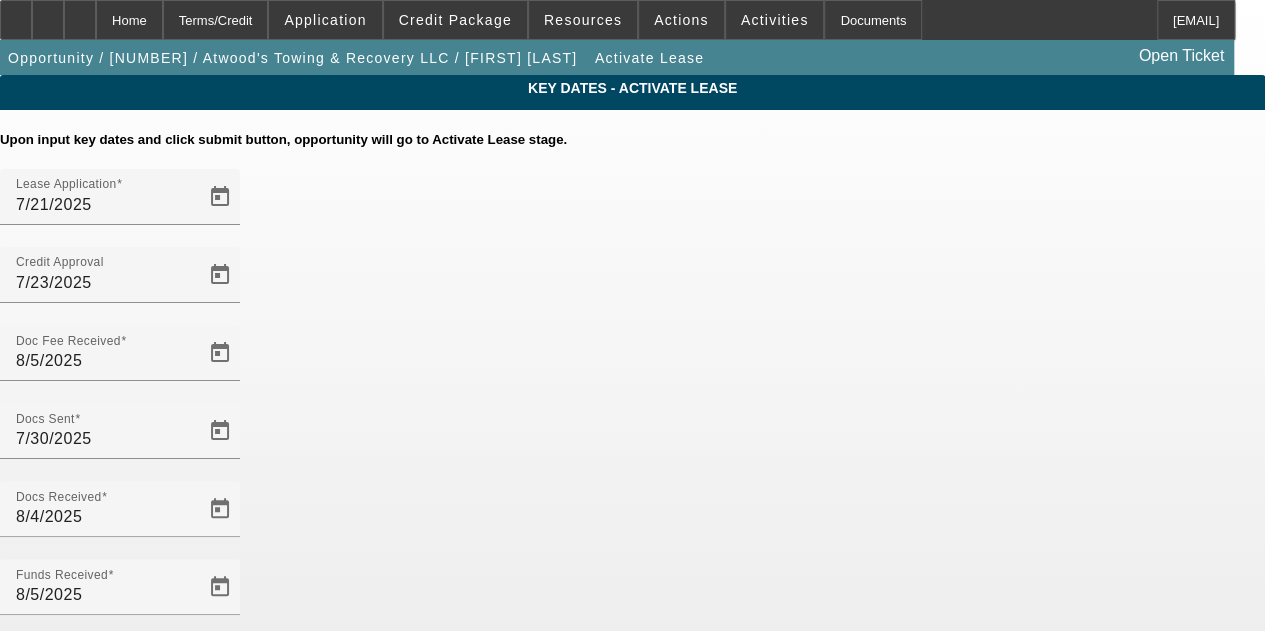 click 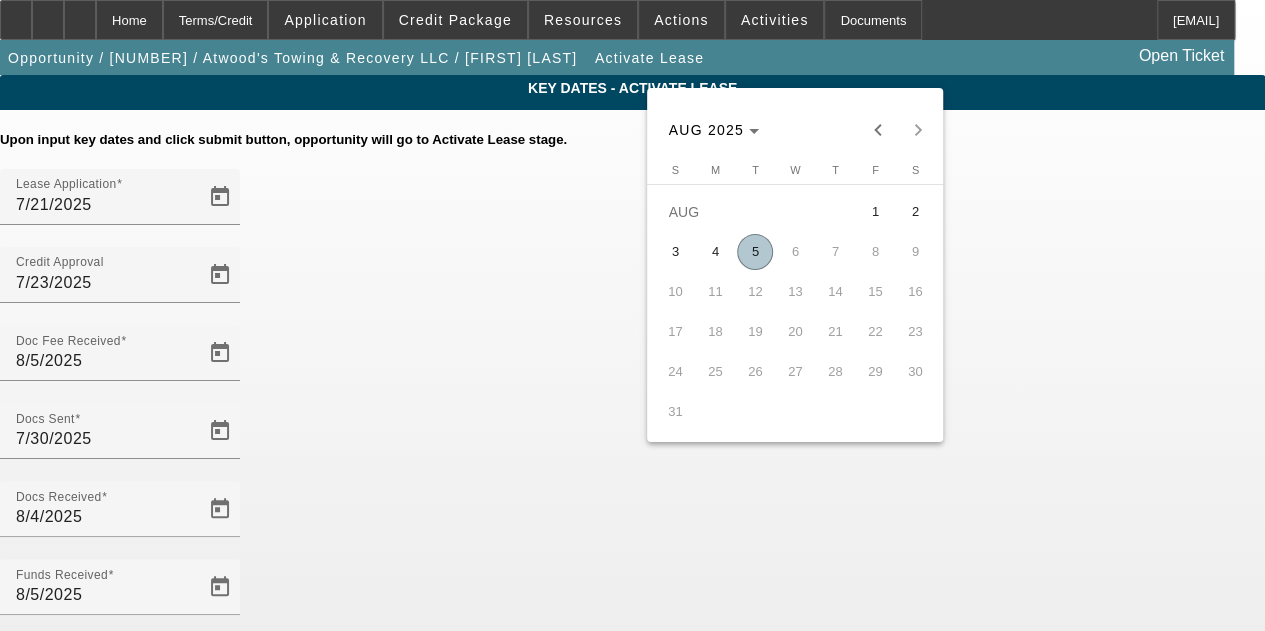 click on "5" at bounding box center (755, 252) 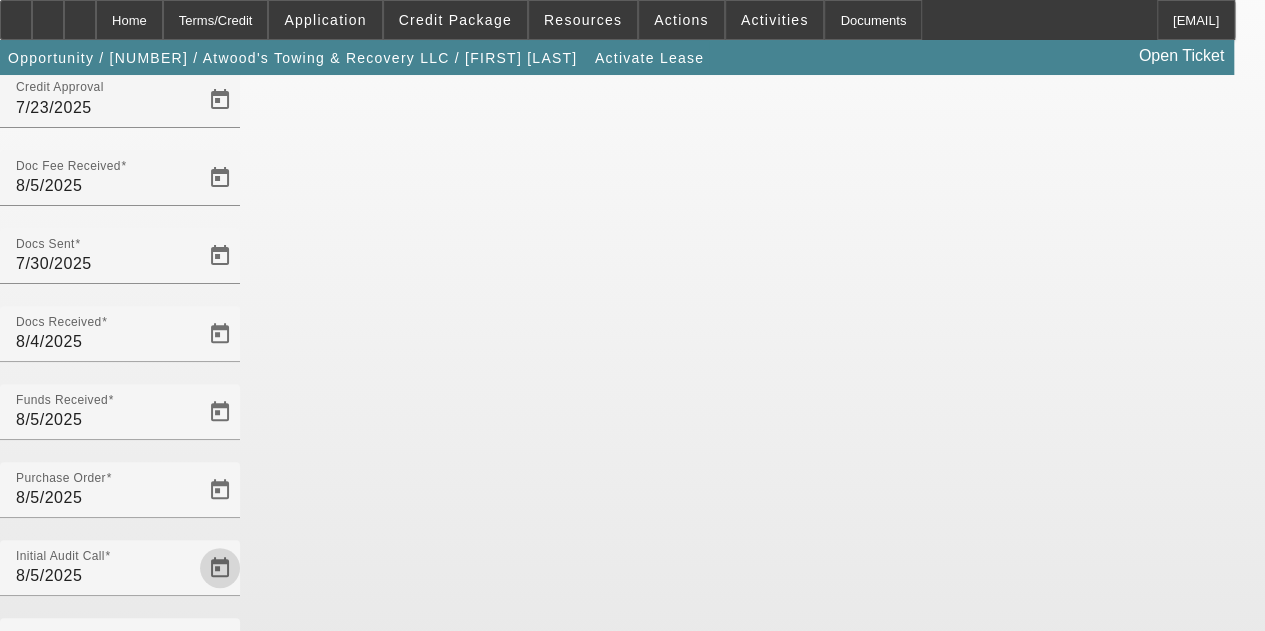 scroll, scrollTop: 202, scrollLeft: 0, axis: vertical 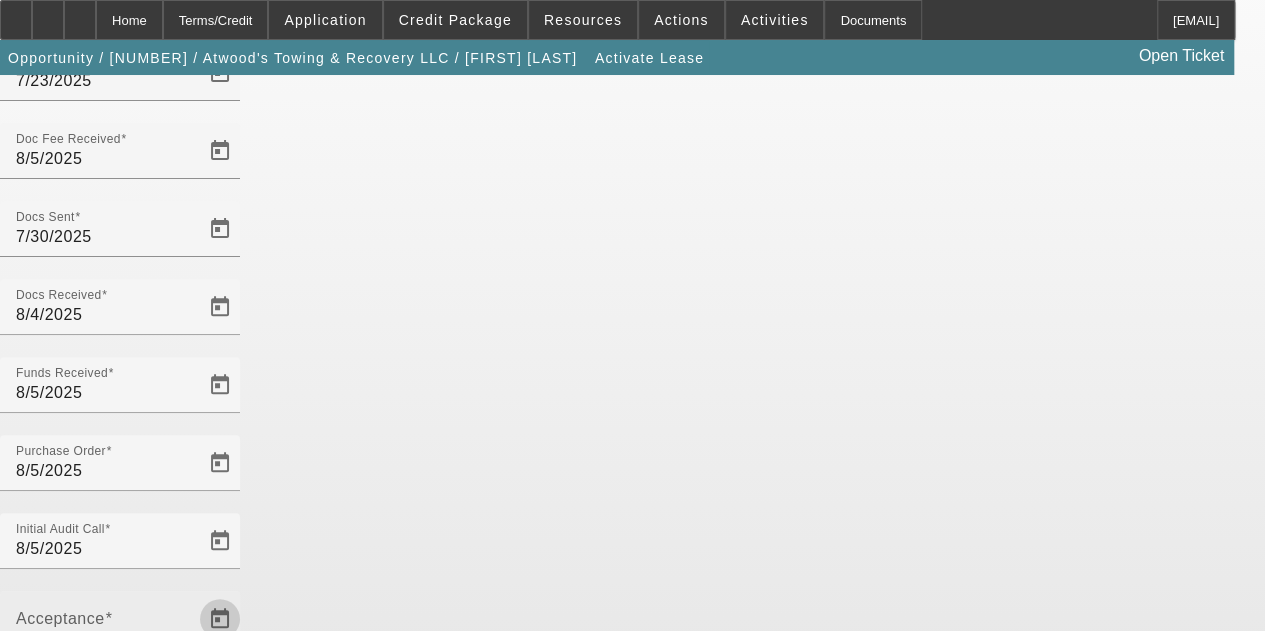 click 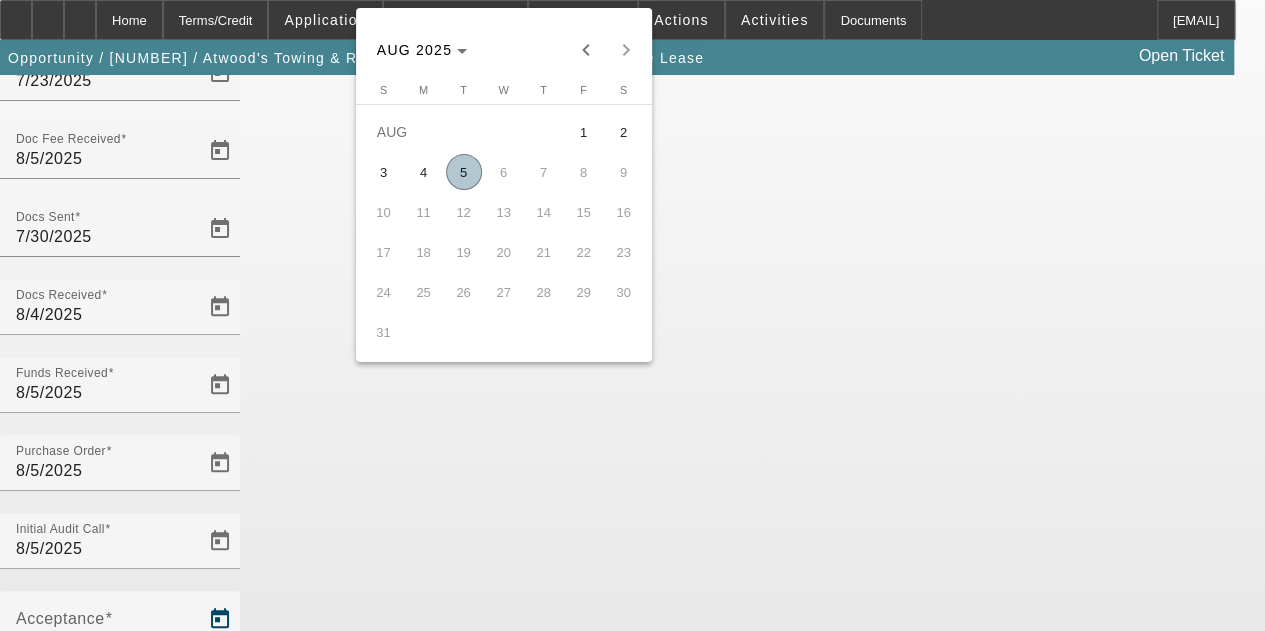 click on "5" at bounding box center (464, 172) 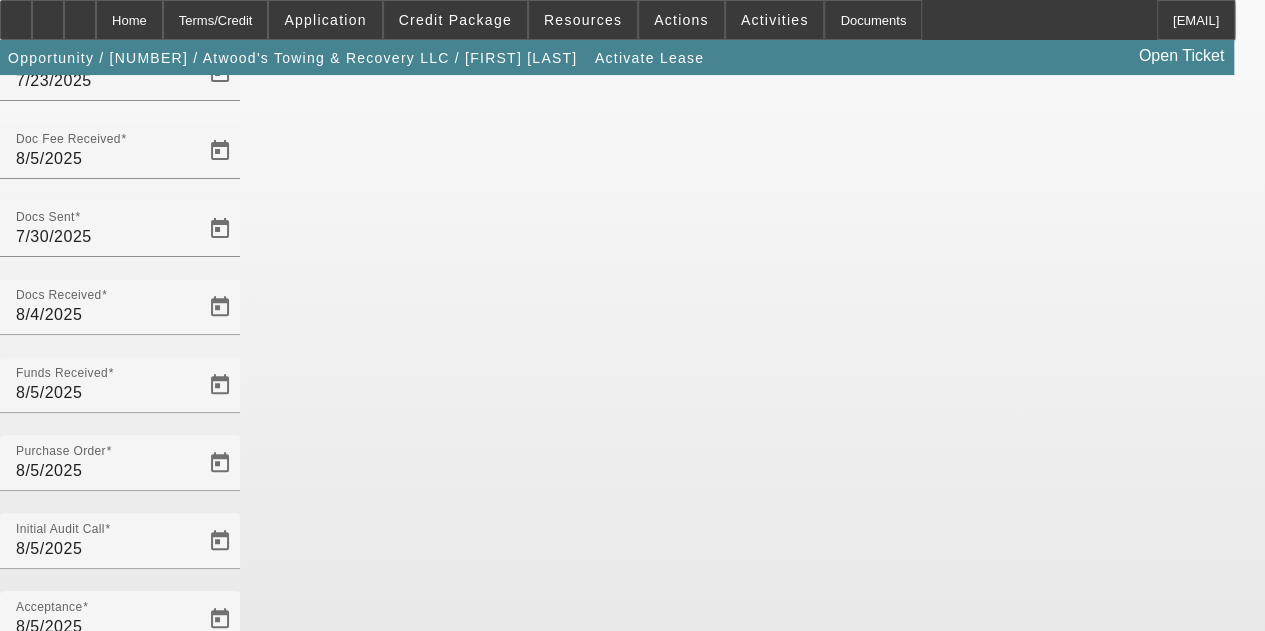 click on "Save" 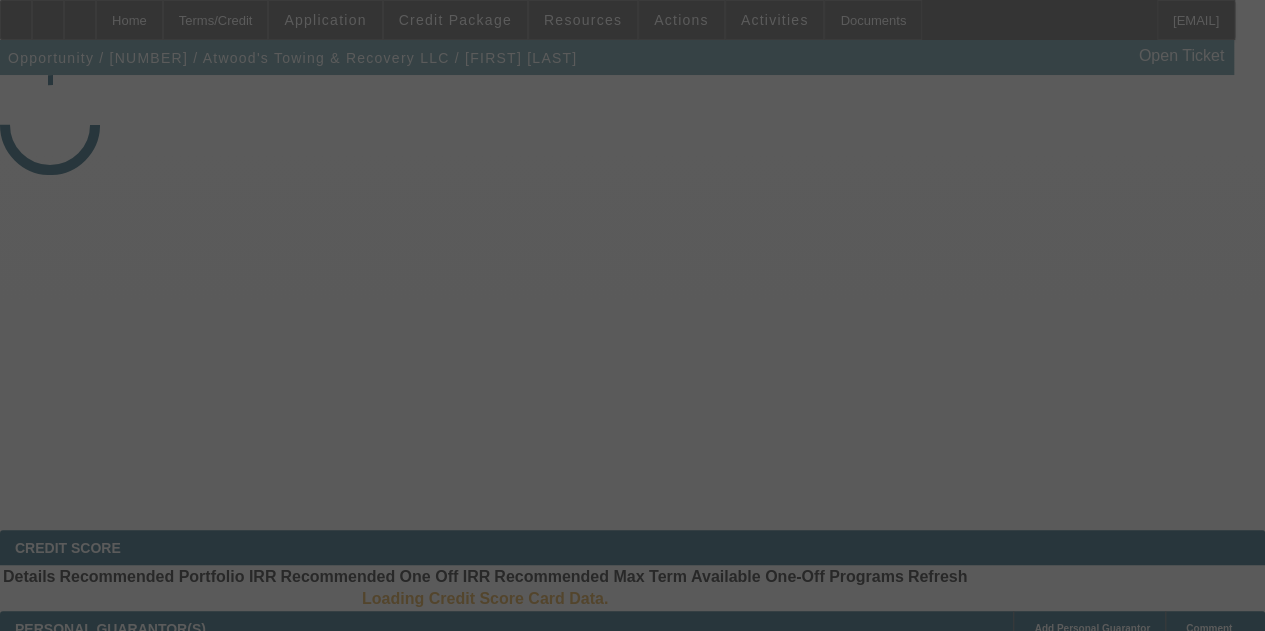 select on "4" 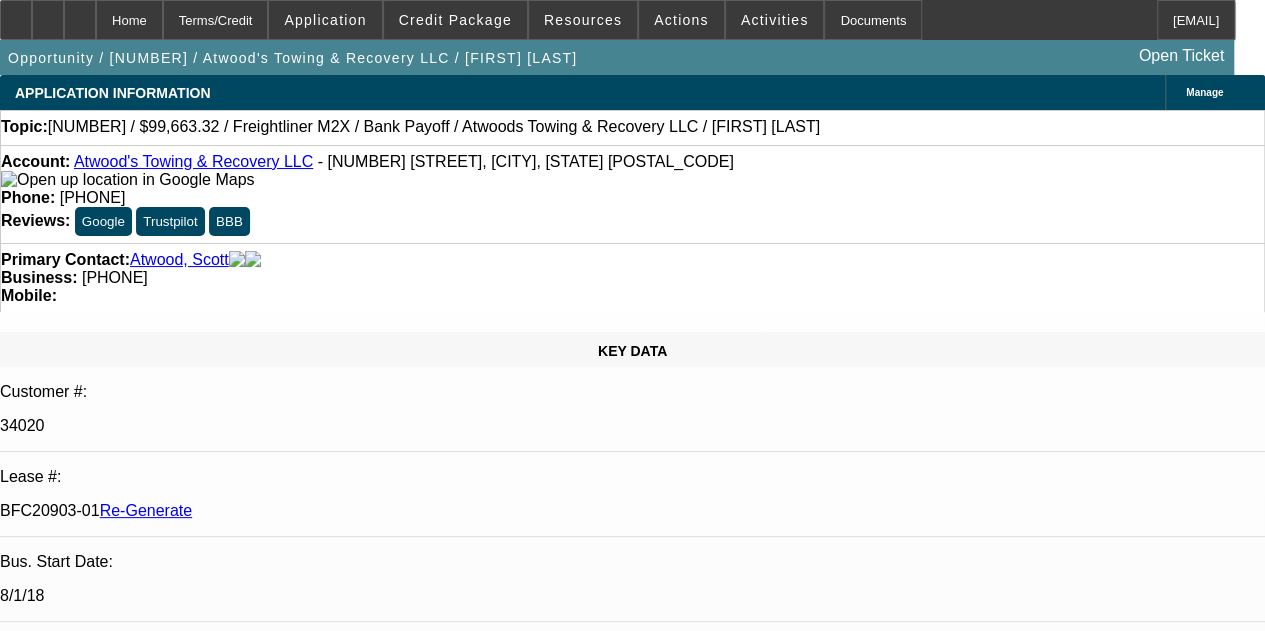 select on "0" 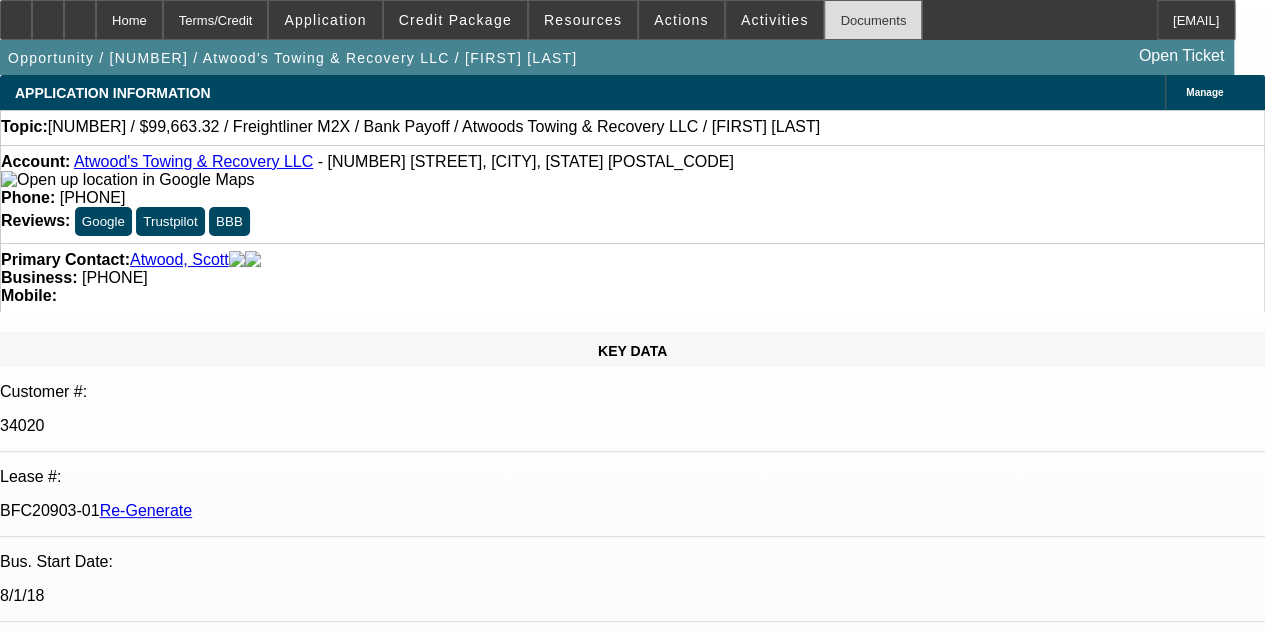 click on "Documents" at bounding box center (873, 20) 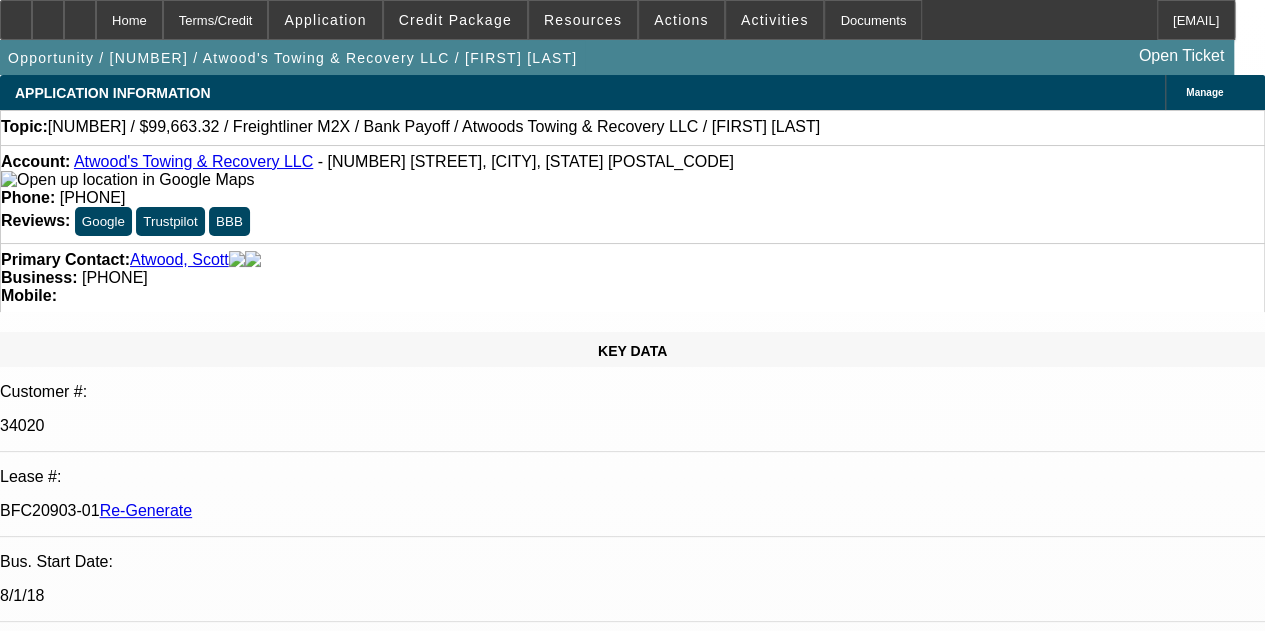 scroll, scrollTop: 400, scrollLeft: 0, axis: vertical 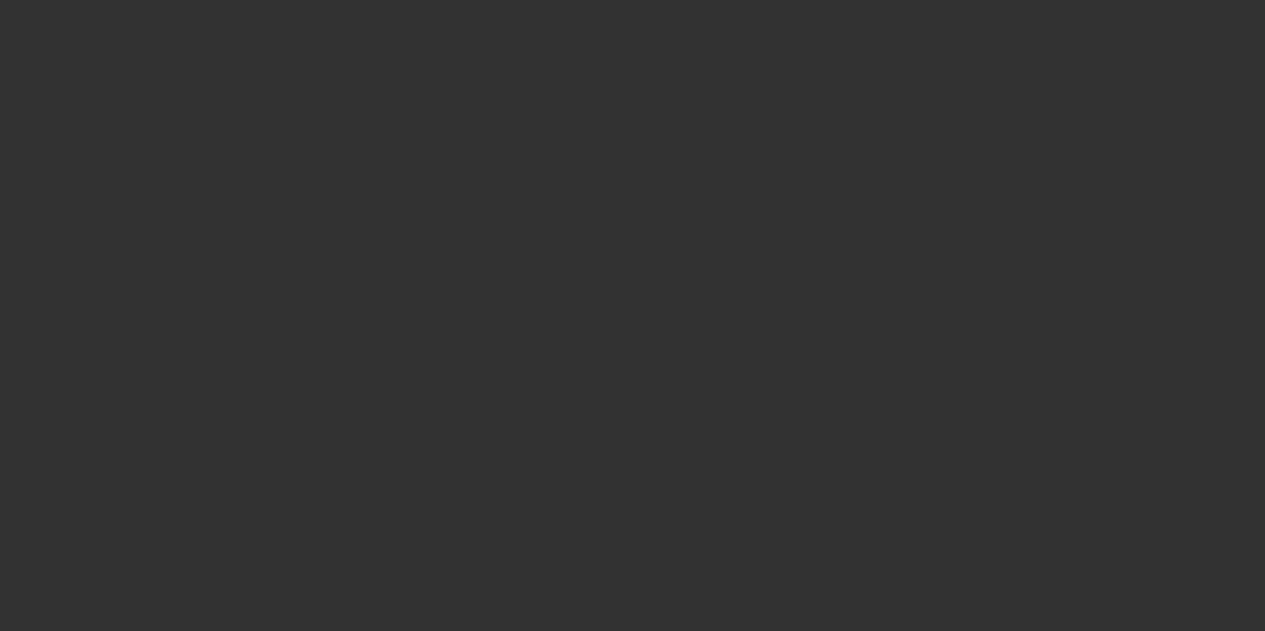 select on "3" 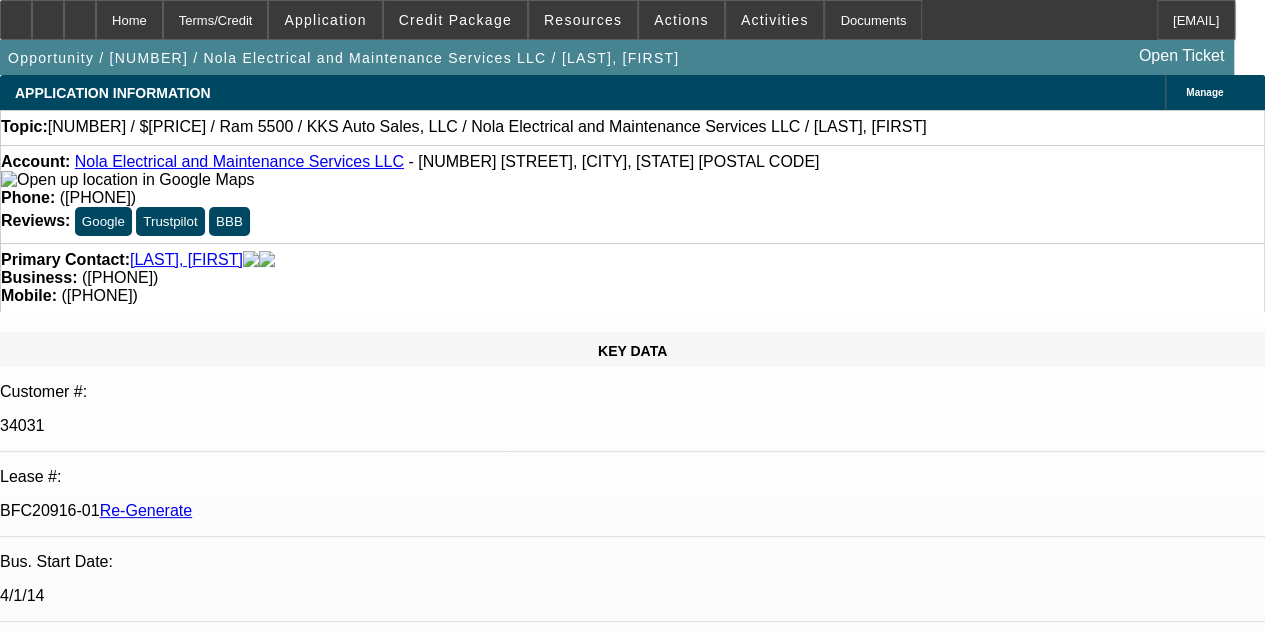 select on "0.1" 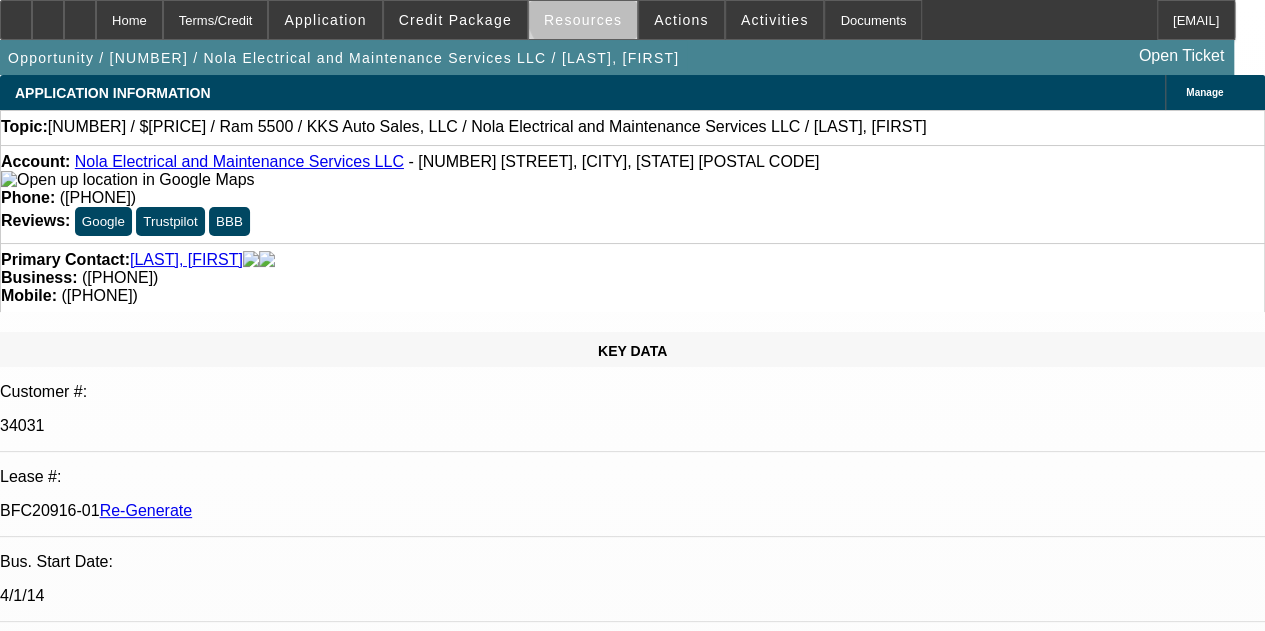 click on "Resources" at bounding box center (583, 20) 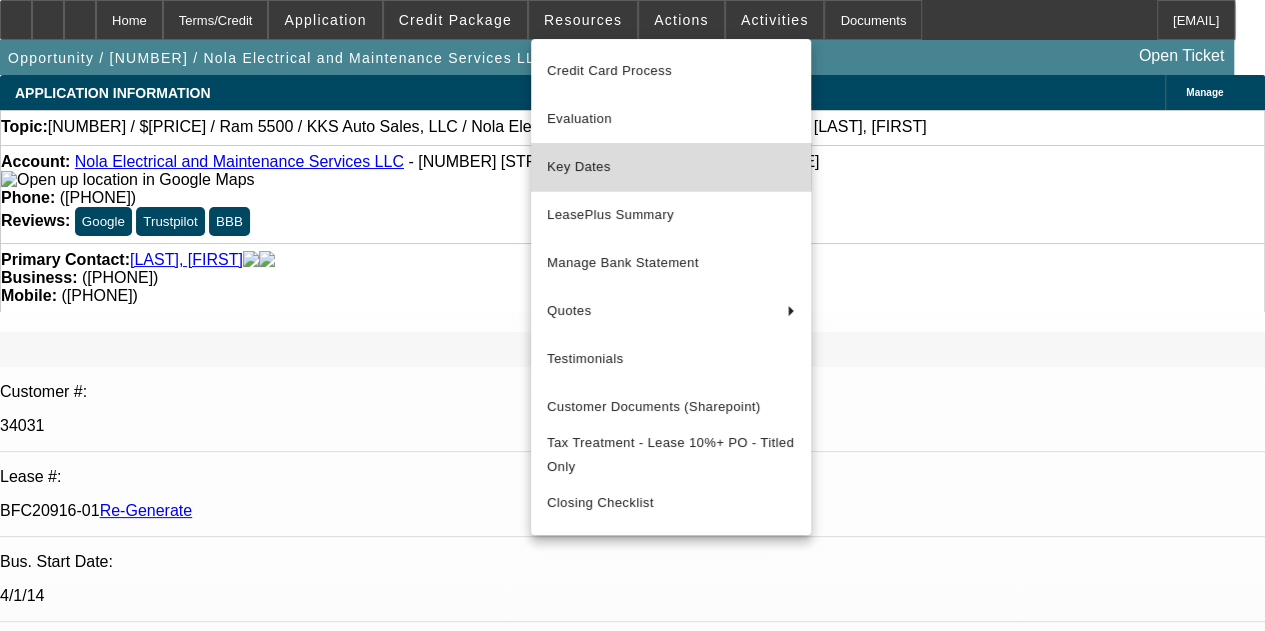 click on "Key Dates" at bounding box center [671, 167] 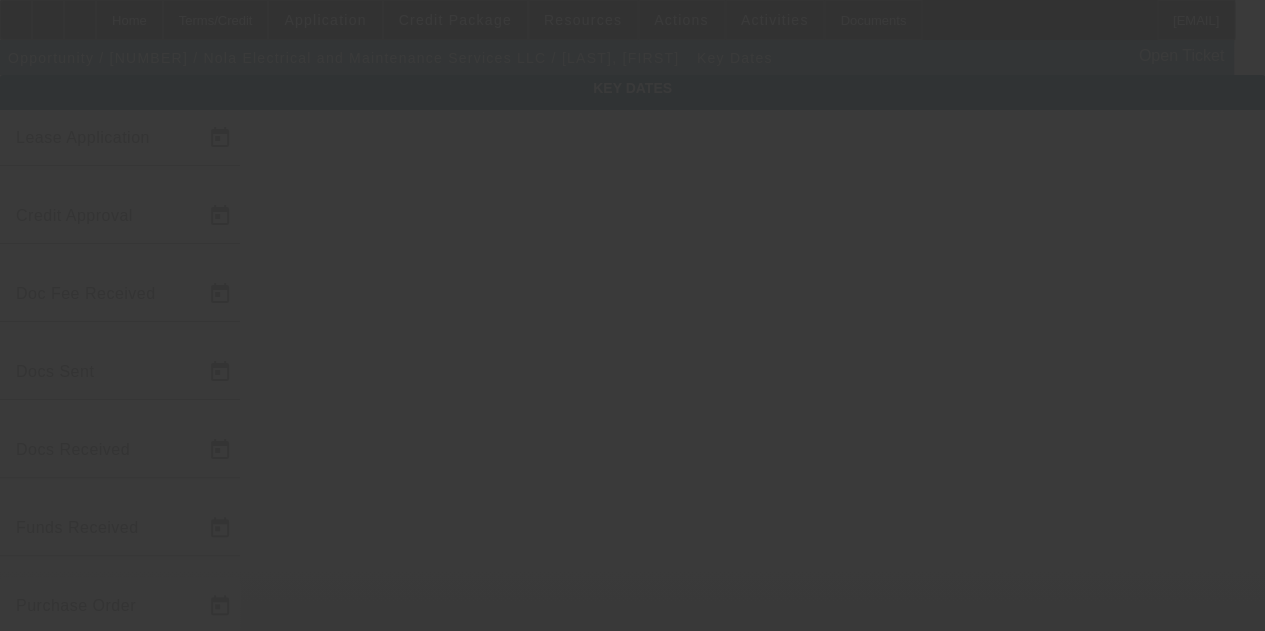 type on "8/4/2025" 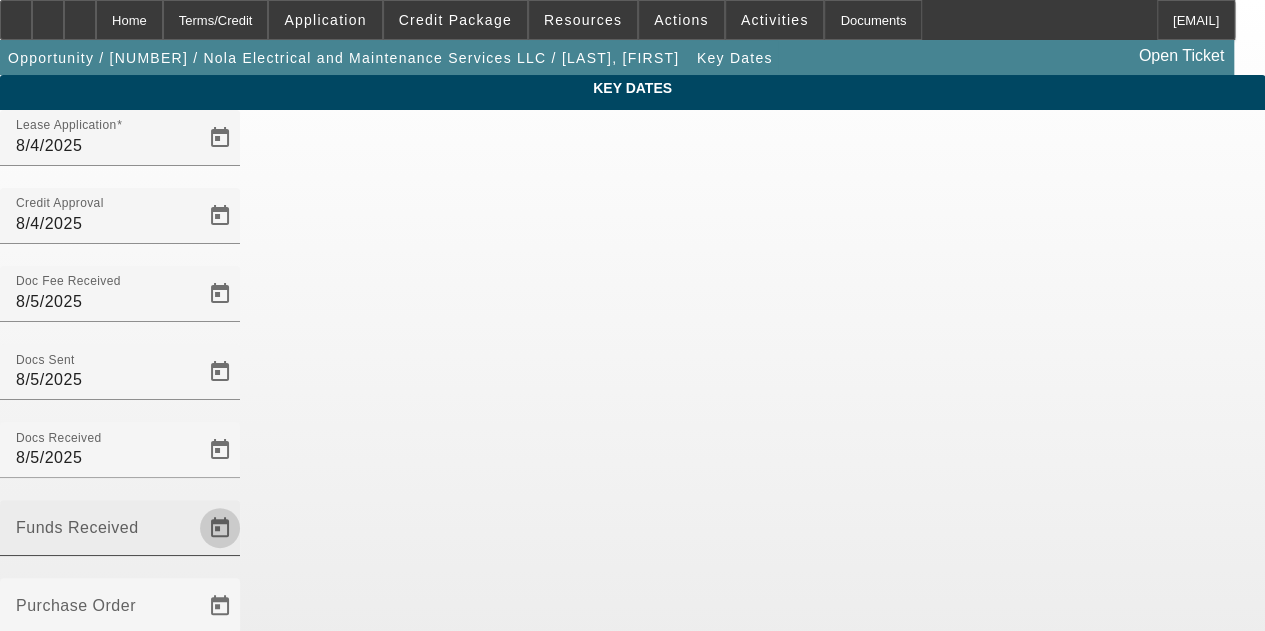 click 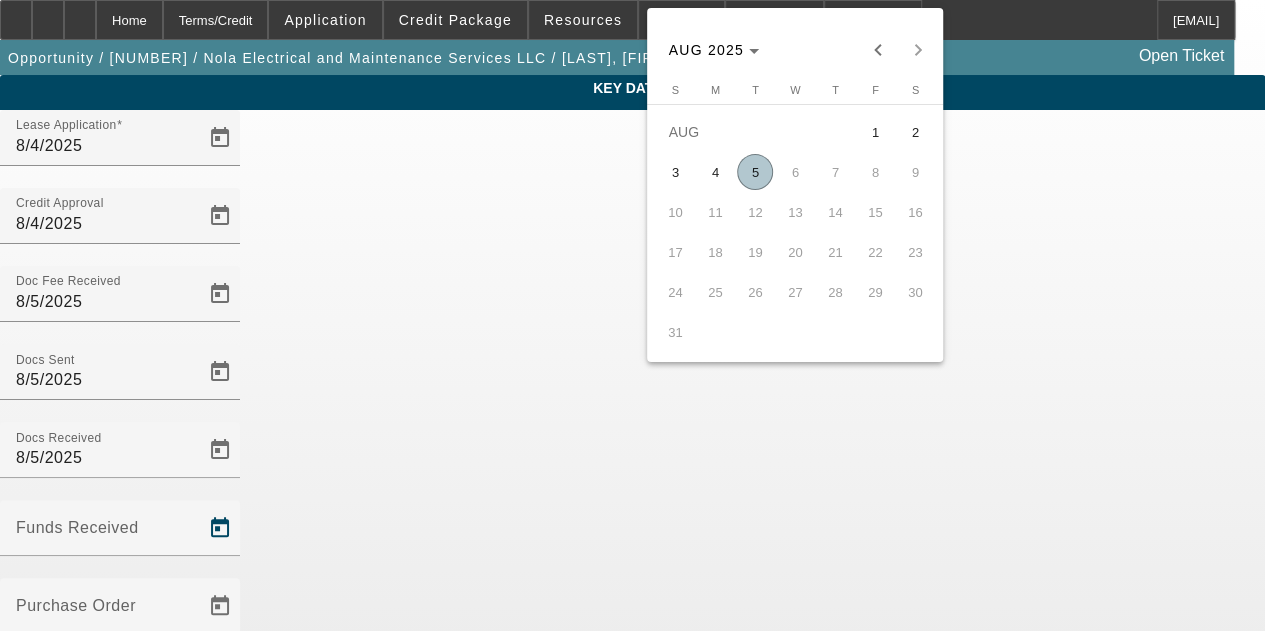 click on "5" at bounding box center [755, 172] 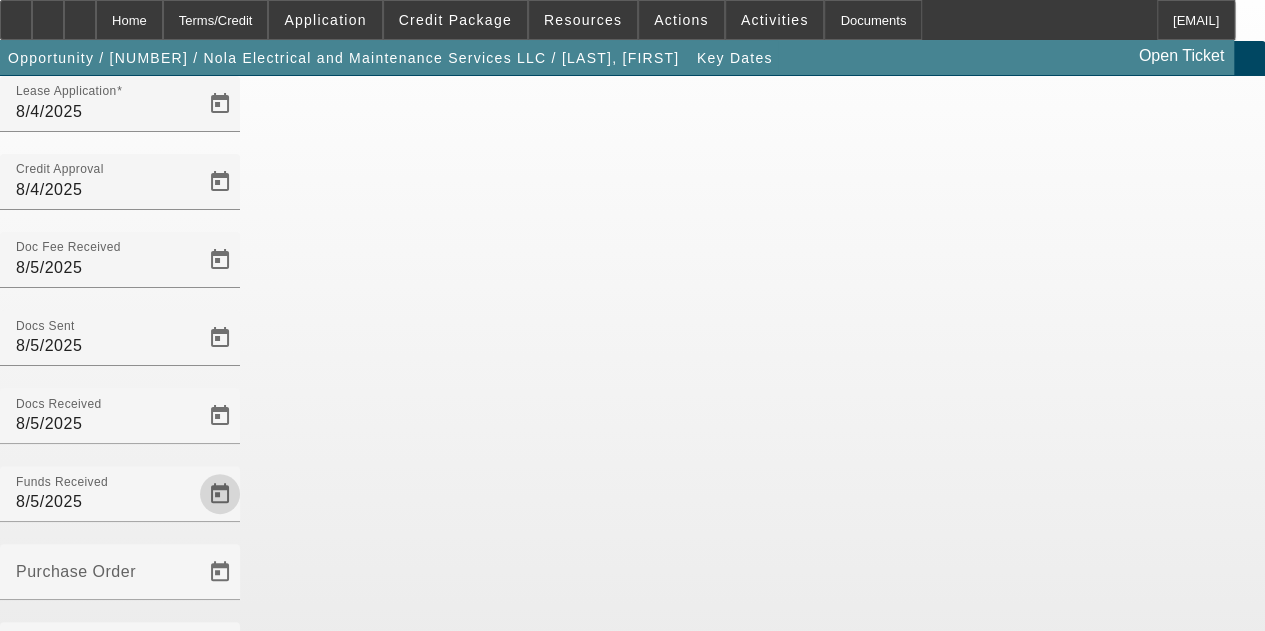 scroll, scrollTop: 130, scrollLeft: 0, axis: vertical 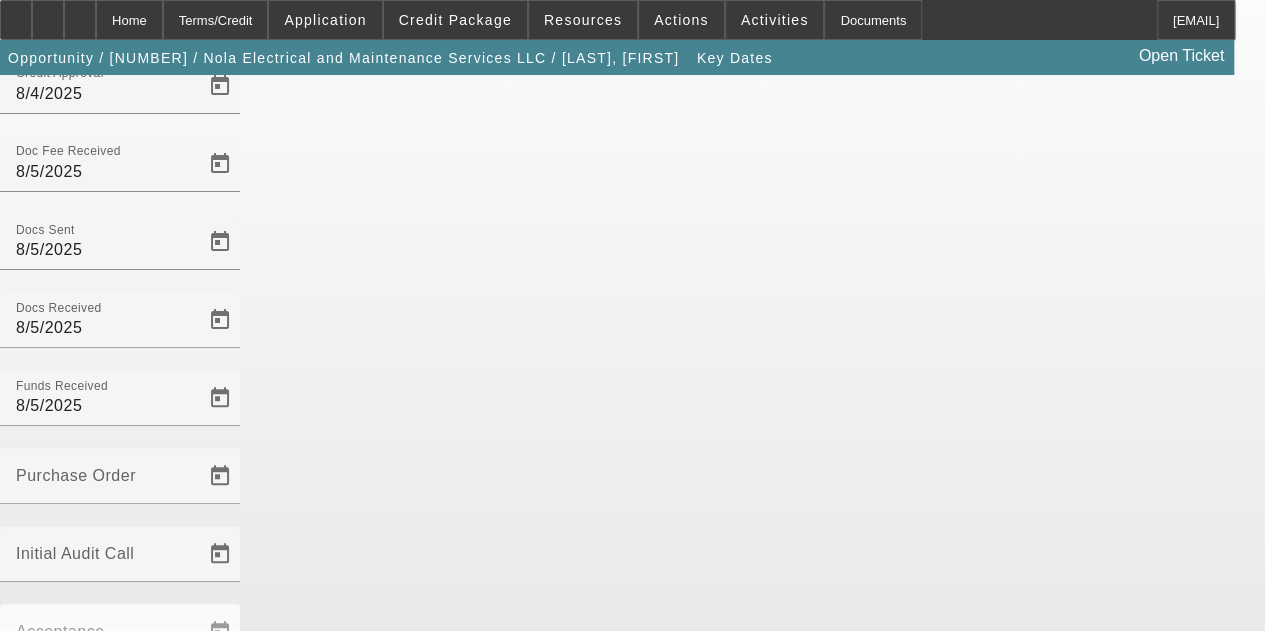 click on "Save" 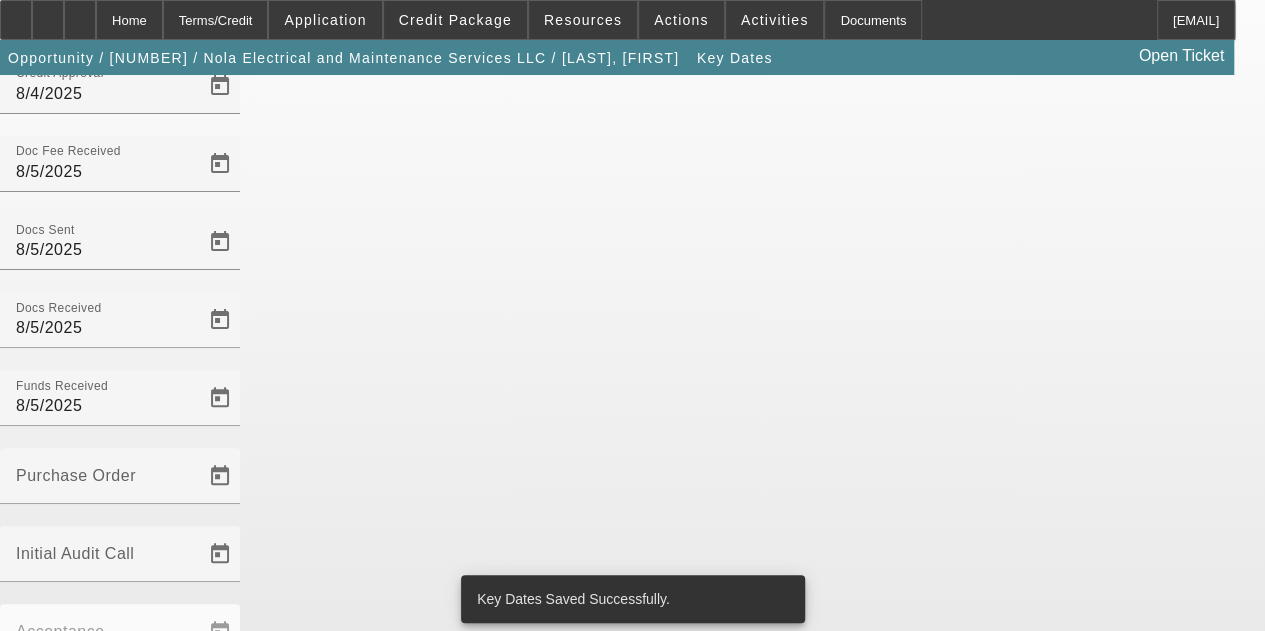 scroll, scrollTop: 0, scrollLeft: 0, axis: both 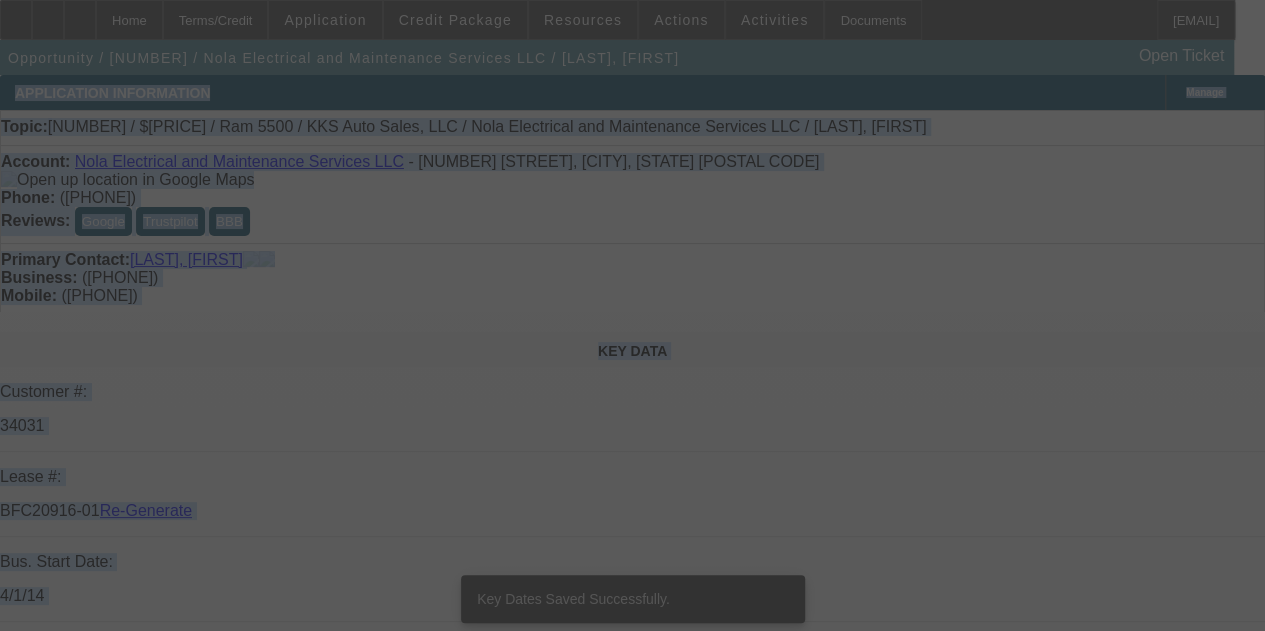 select on "3" 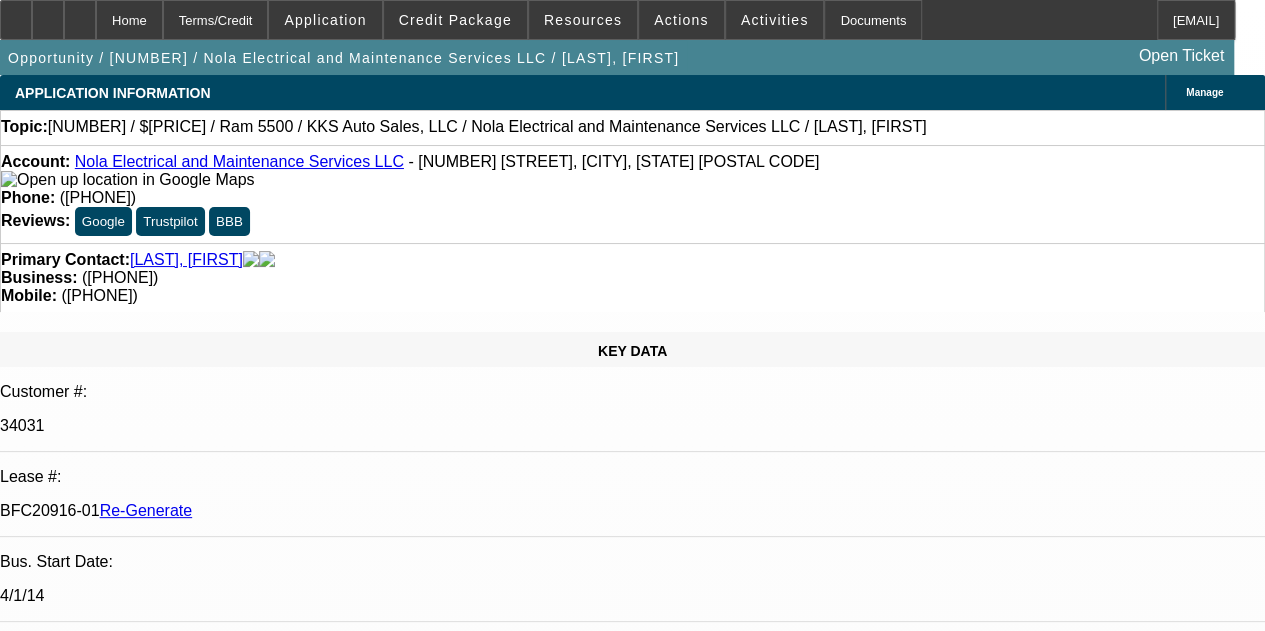 select on "0.1" 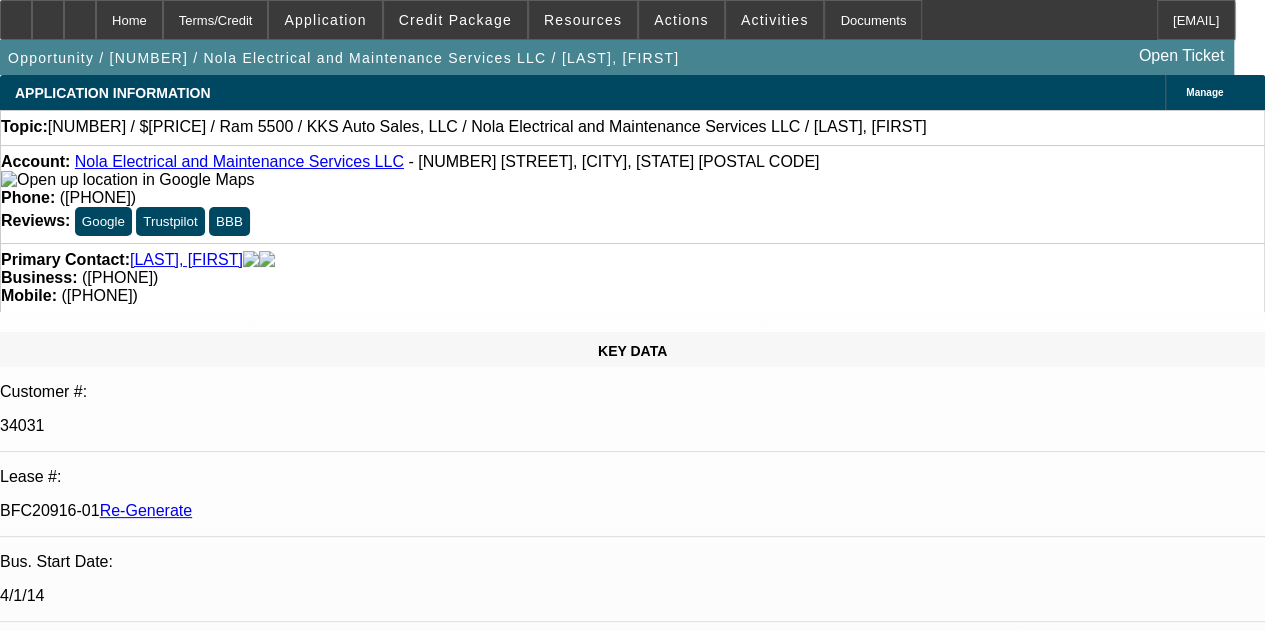 click on "RE:082500029 / $64,869.41 / Ram  5500 / KKS Auto Sales, LLC / Nola Electrical and Maintenance Services LLC / Piazza, Brendan
Zachary Heyd - 8/5/25, 2:16 PM" at bounding box center (394, 7761) 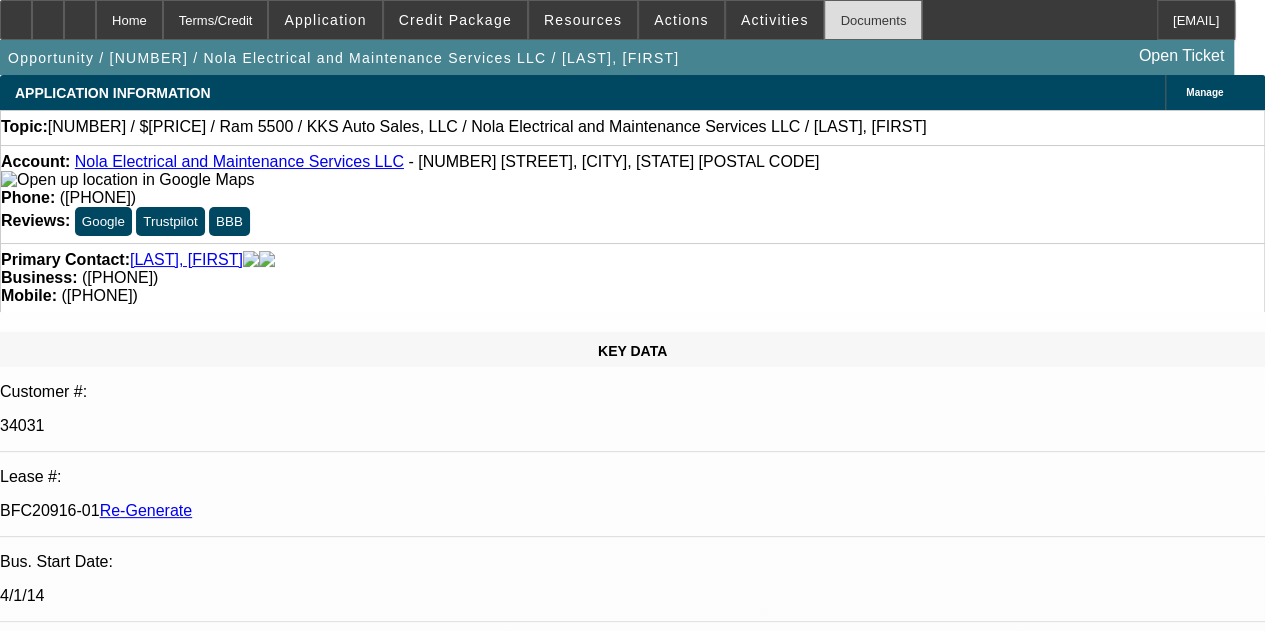 click on "Documents" at bounding box center [873, 20] 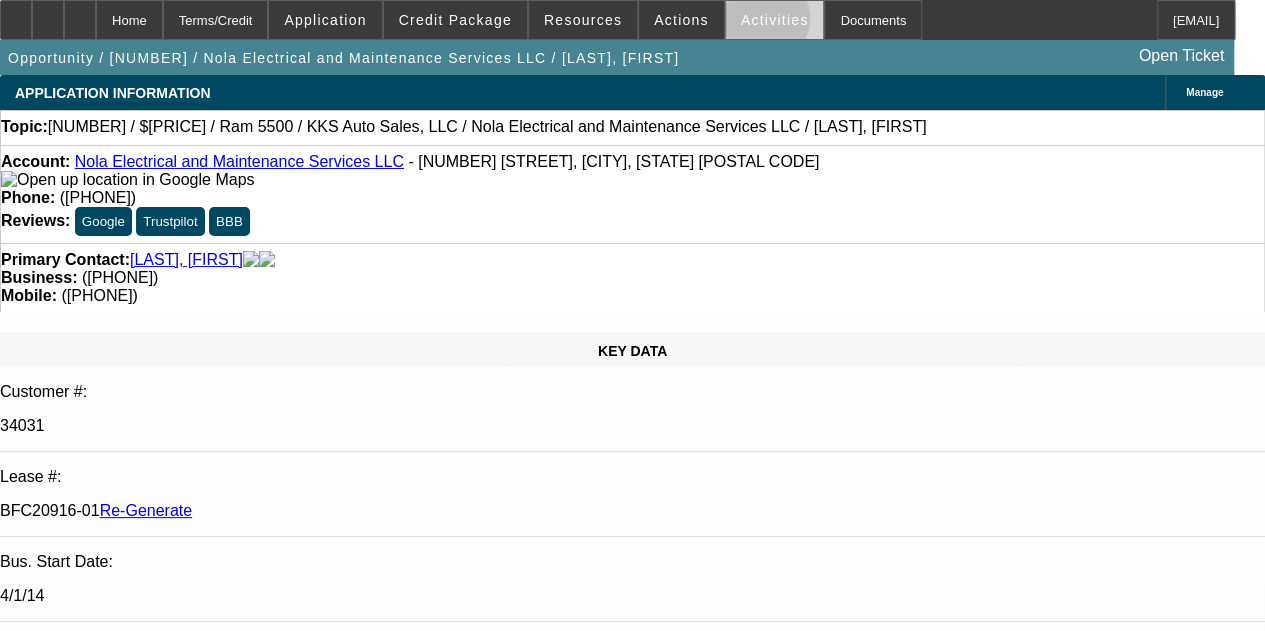 click on "Activities" at bounding box center [775, 20] 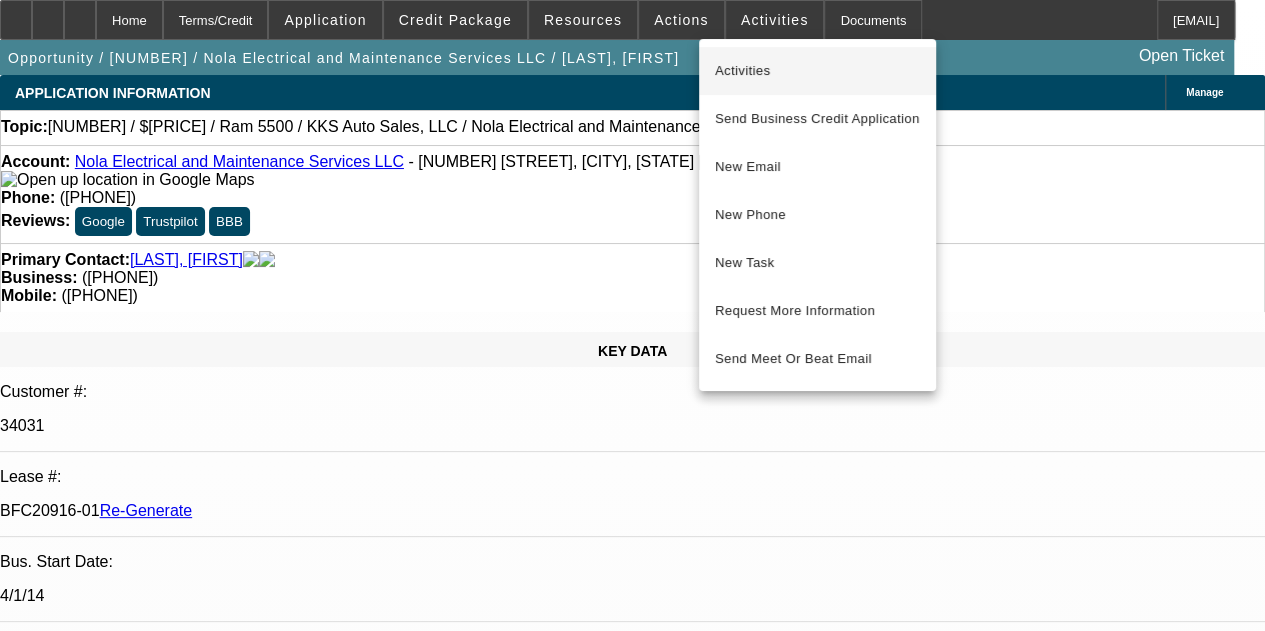 click on "Activities" at bounding box center (817, 71) 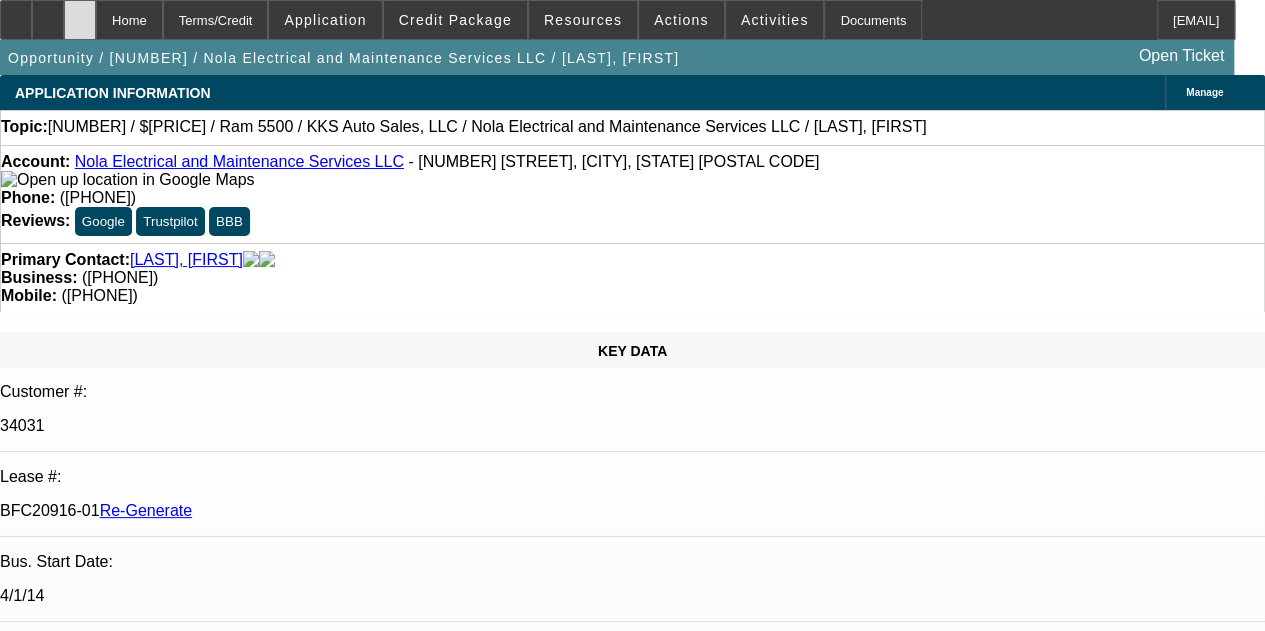 click at bounding box center [80, 13] 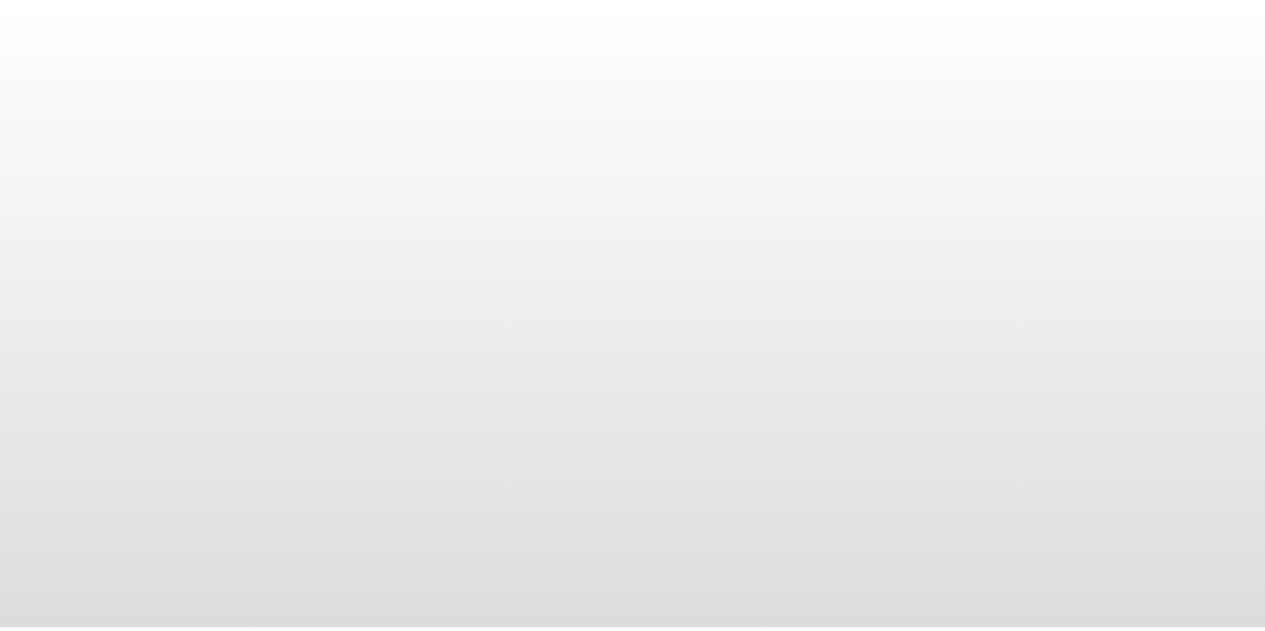scroll, scrollTop: 0, scrollLeft: 0, axis: both 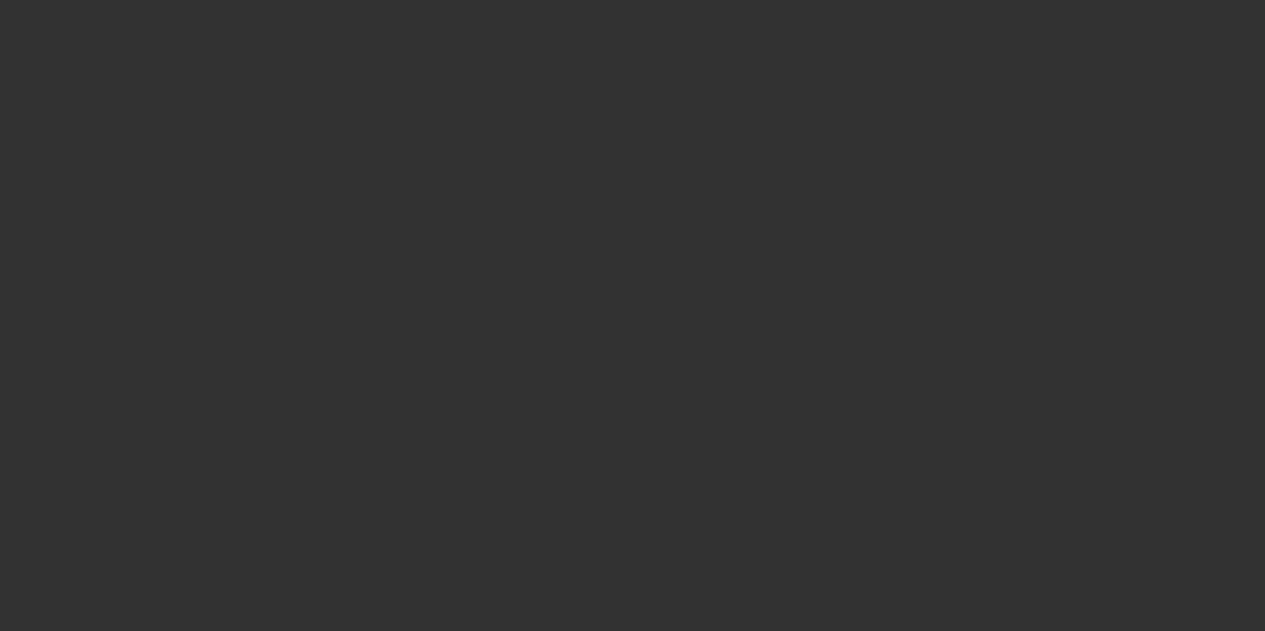 select on "3" 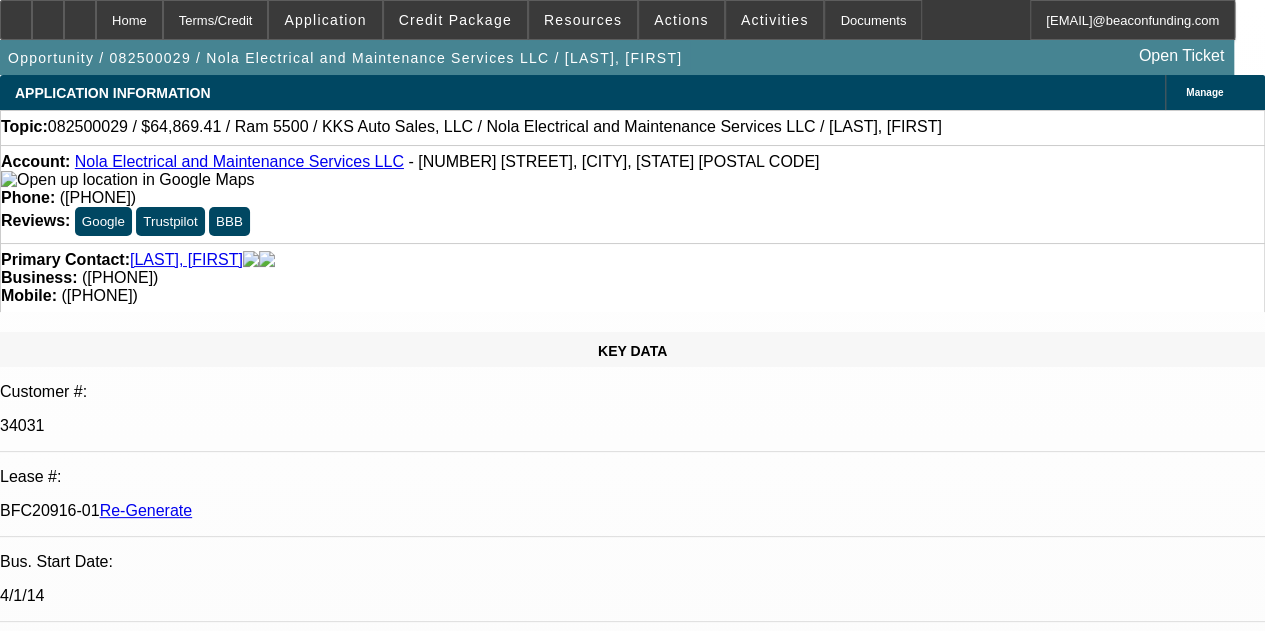 select on "0.1" 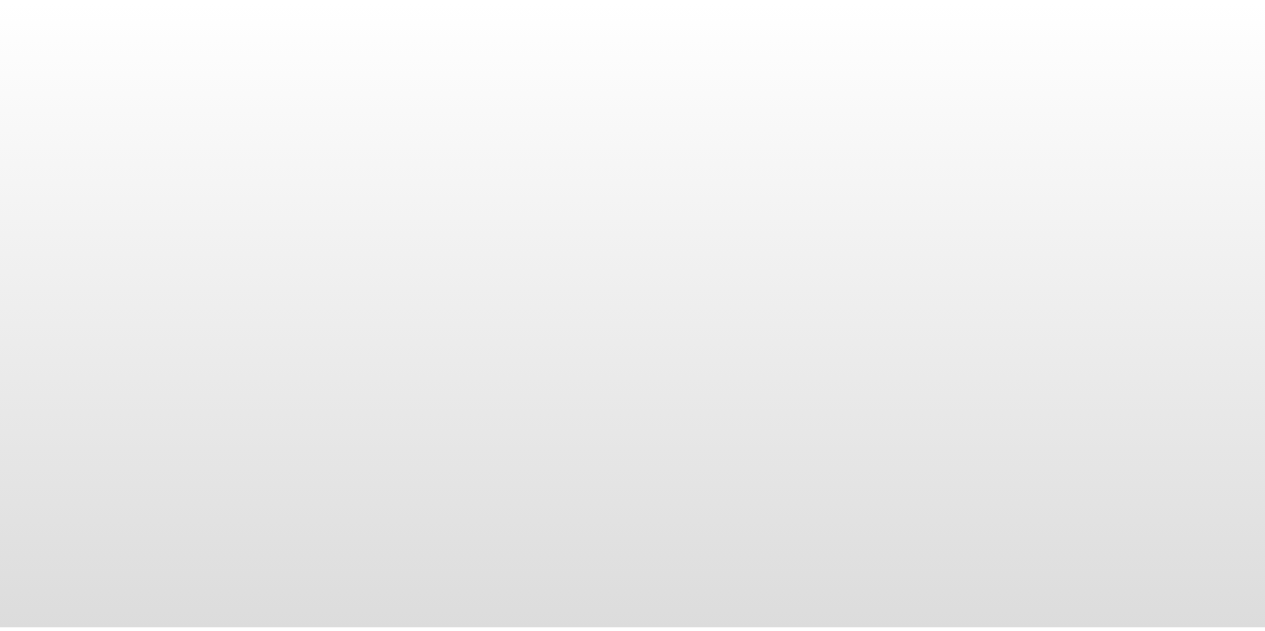 scroll, scrollTop: 0, scrollLeft: 0, axis: both 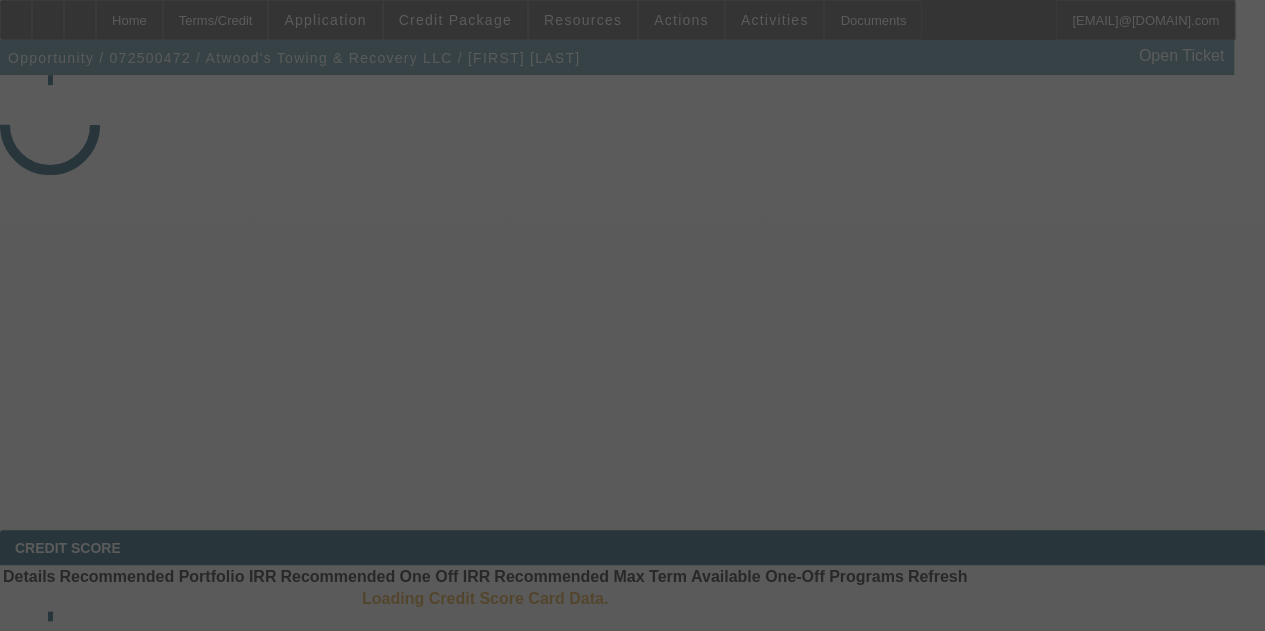 select on "4" 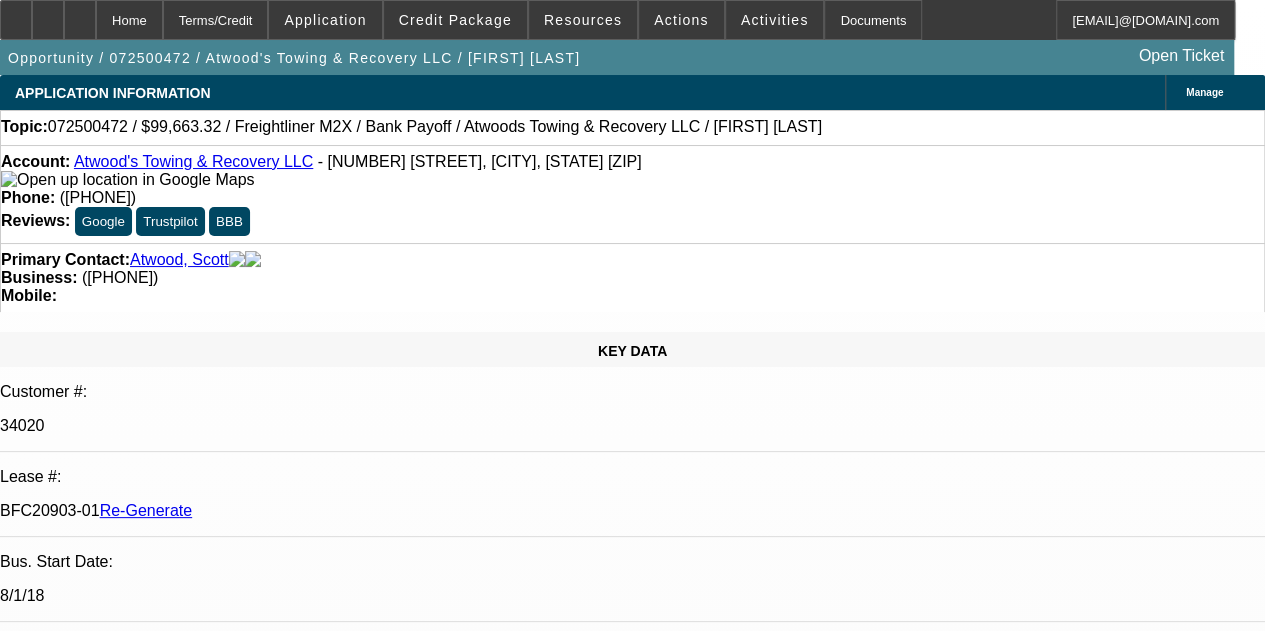 select on "0" 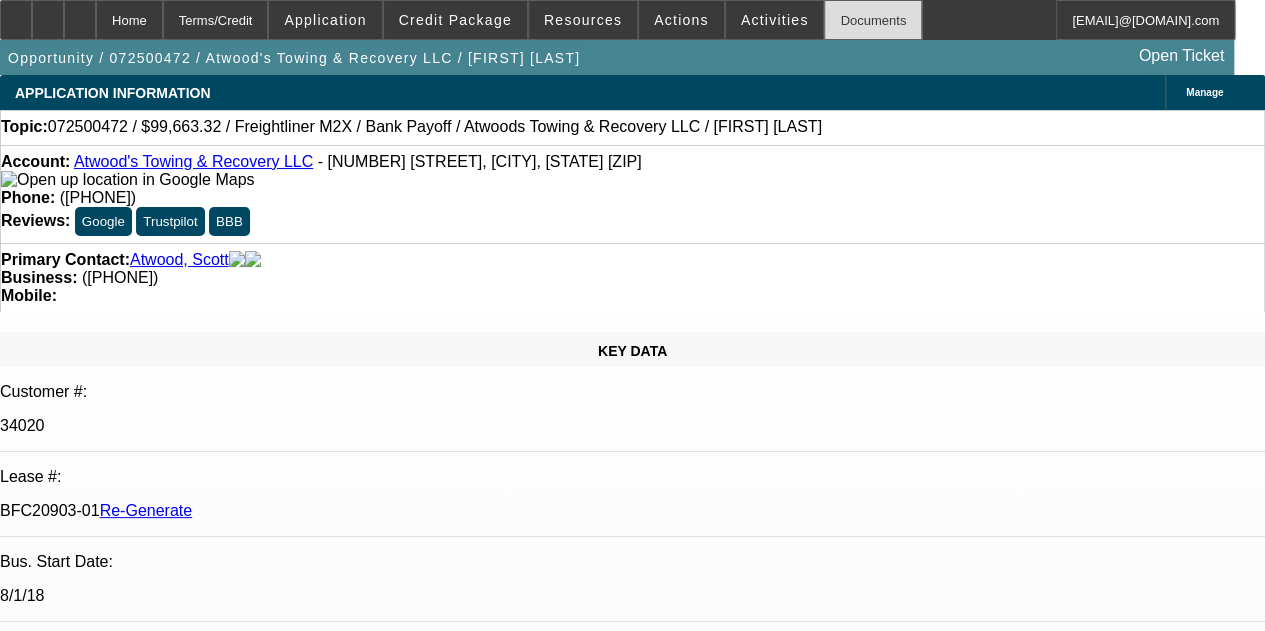 click on "Documents" at bounding box center (873, 20) 